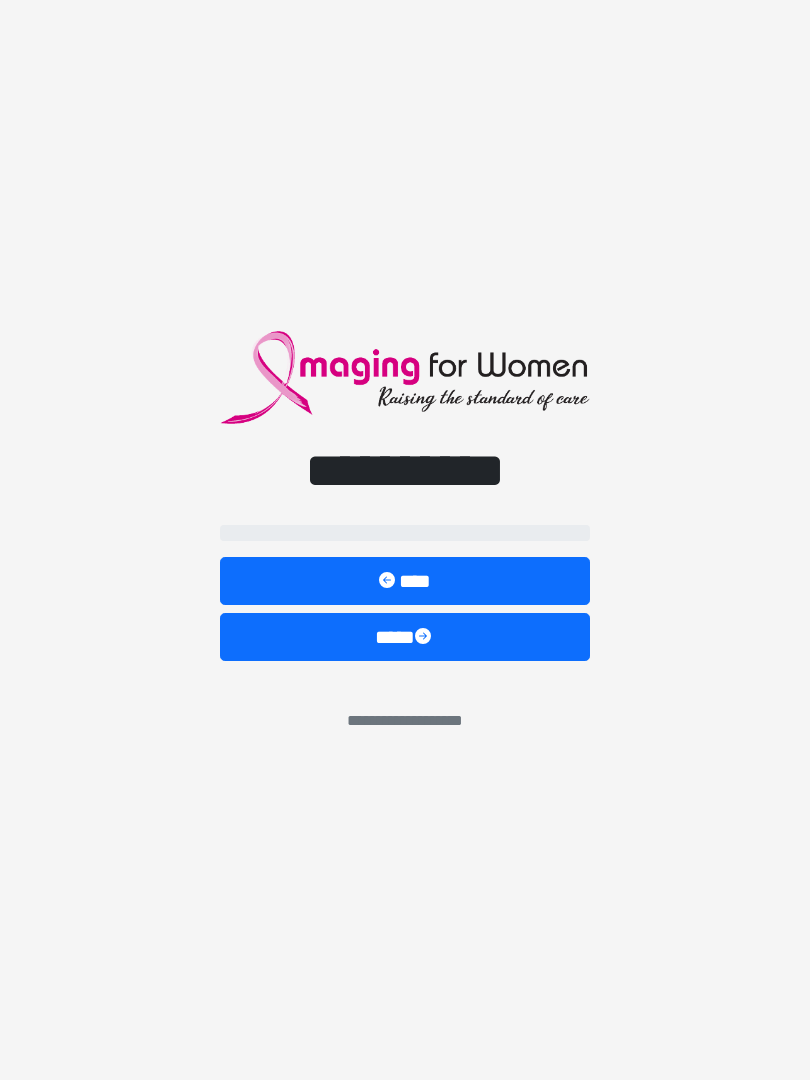 scroll, scrollTop: 0, scrollLeft: 0, axis: both 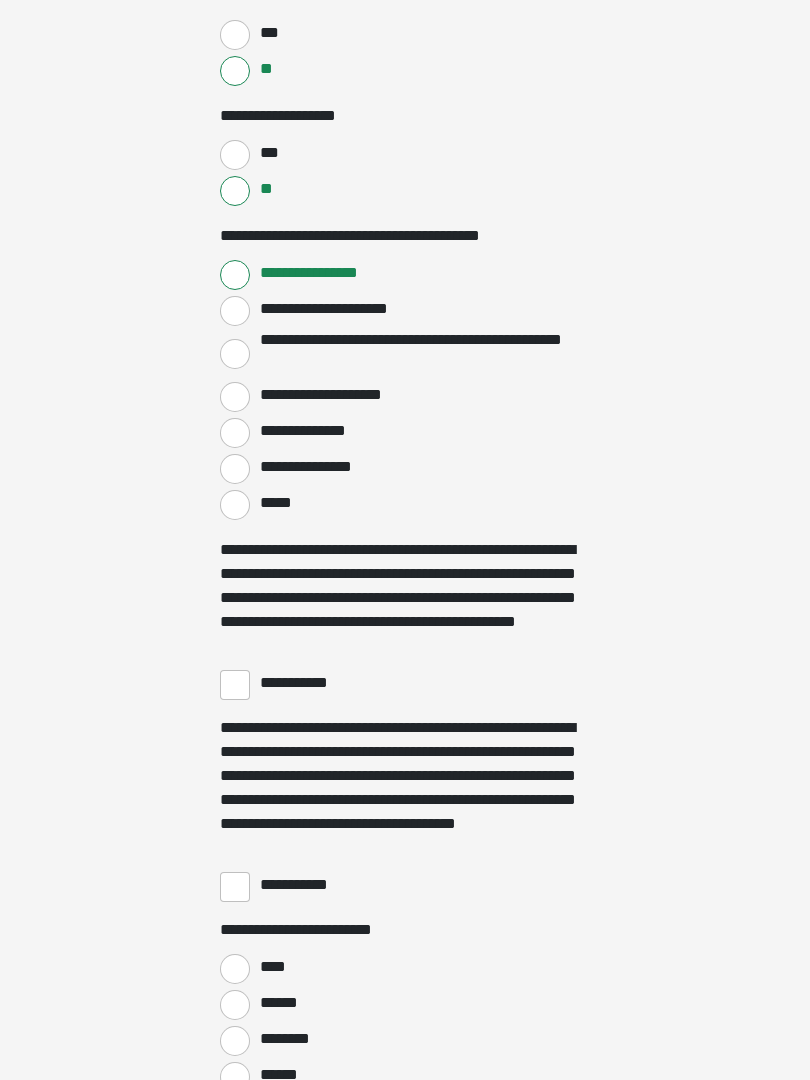 click on "**********" at bounding box center [235, 685] 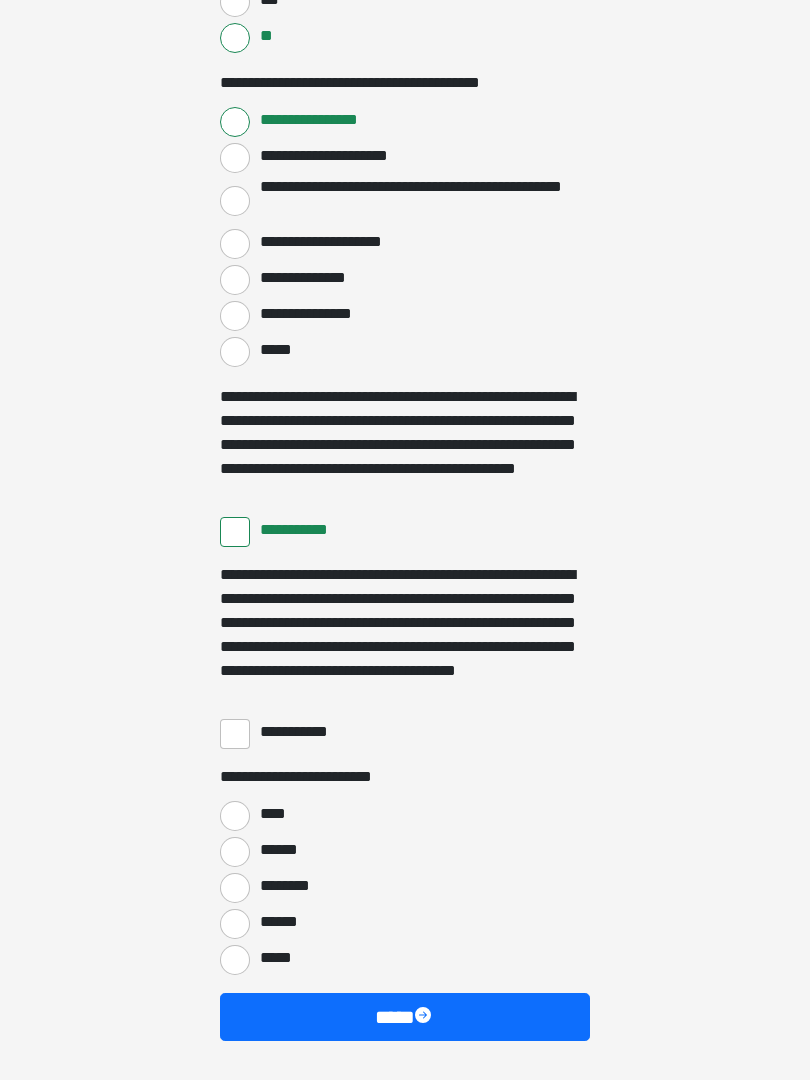 scroll, scrollTop: 3333, scrollLeft: 0, axis: vertical 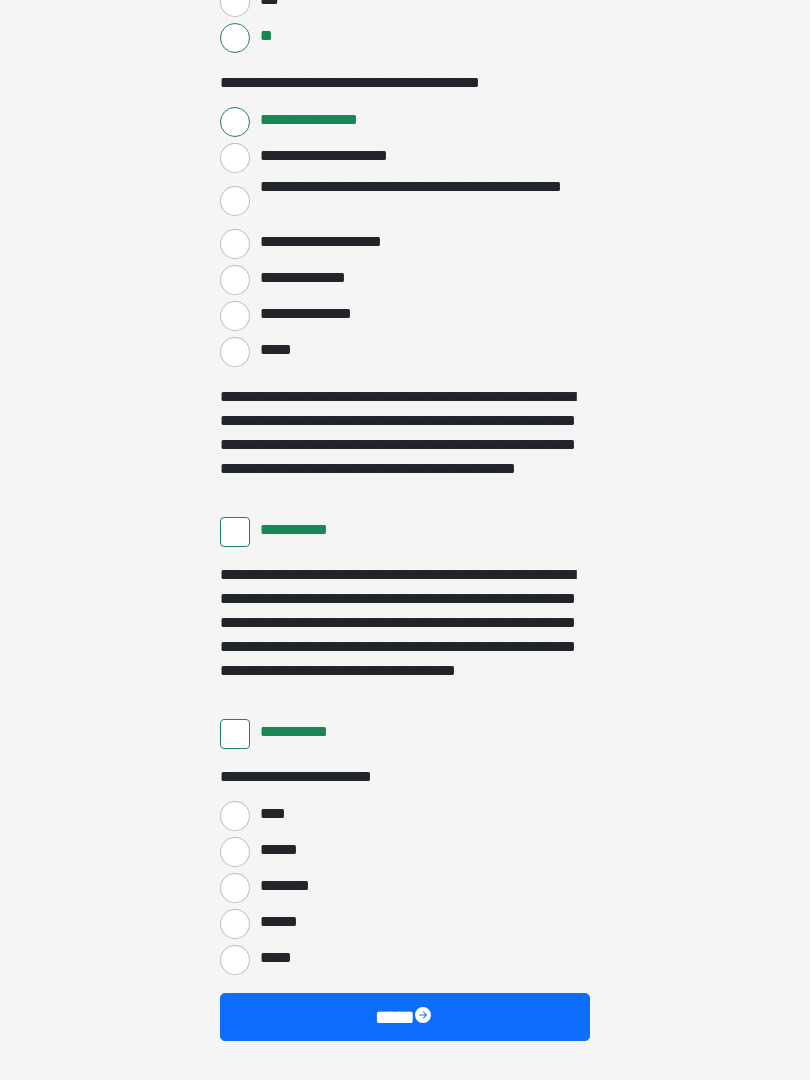 click on "****" at bounding box center (235, 816) 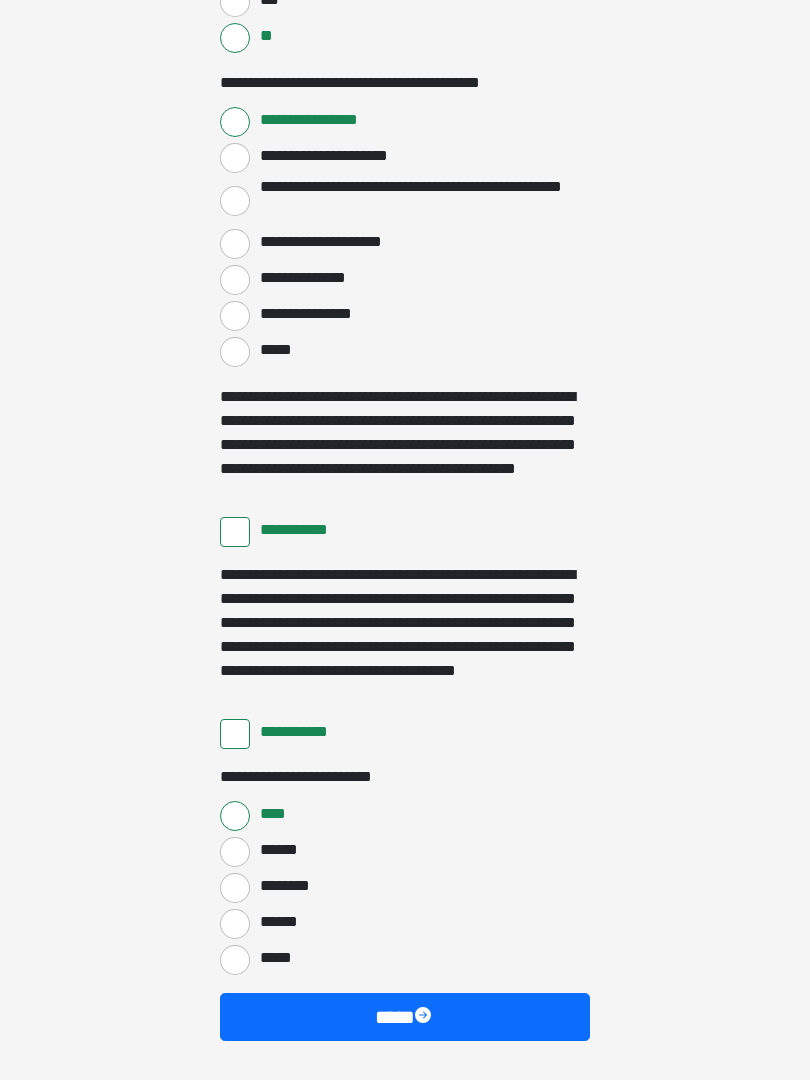 click on "****" at bounding box center (405, 1017) 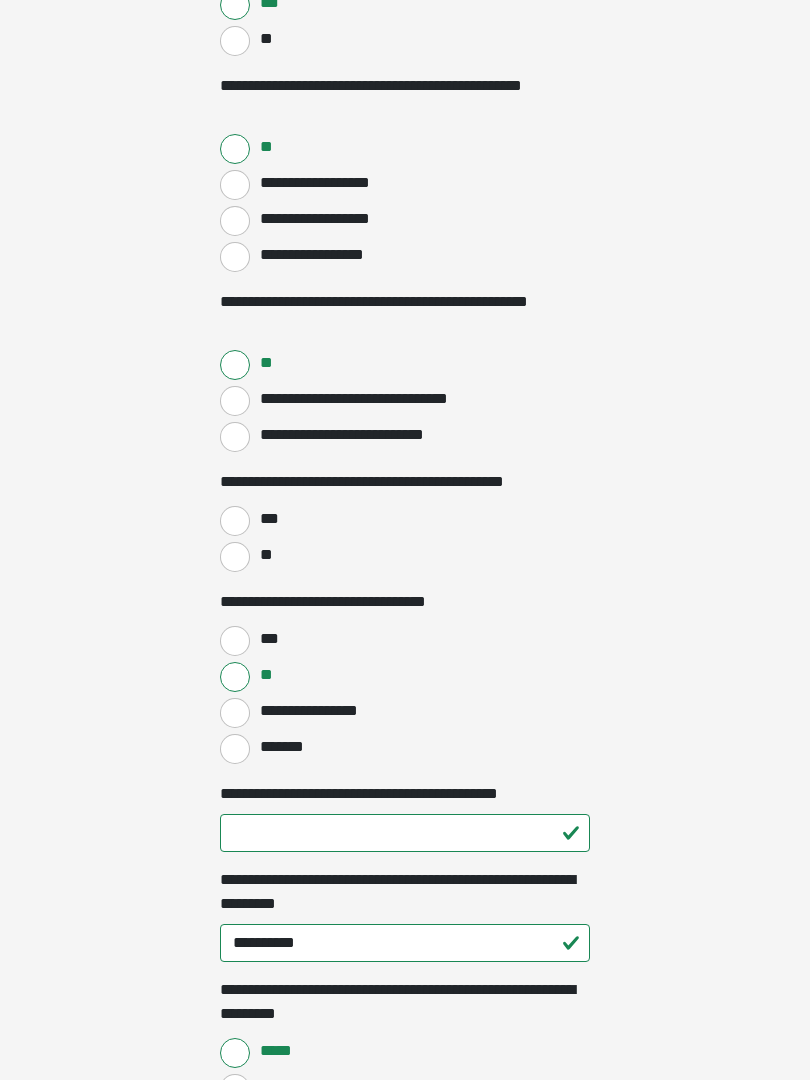 scroll, scrollTop: 808, scrollLeft: 0, axis: vertical 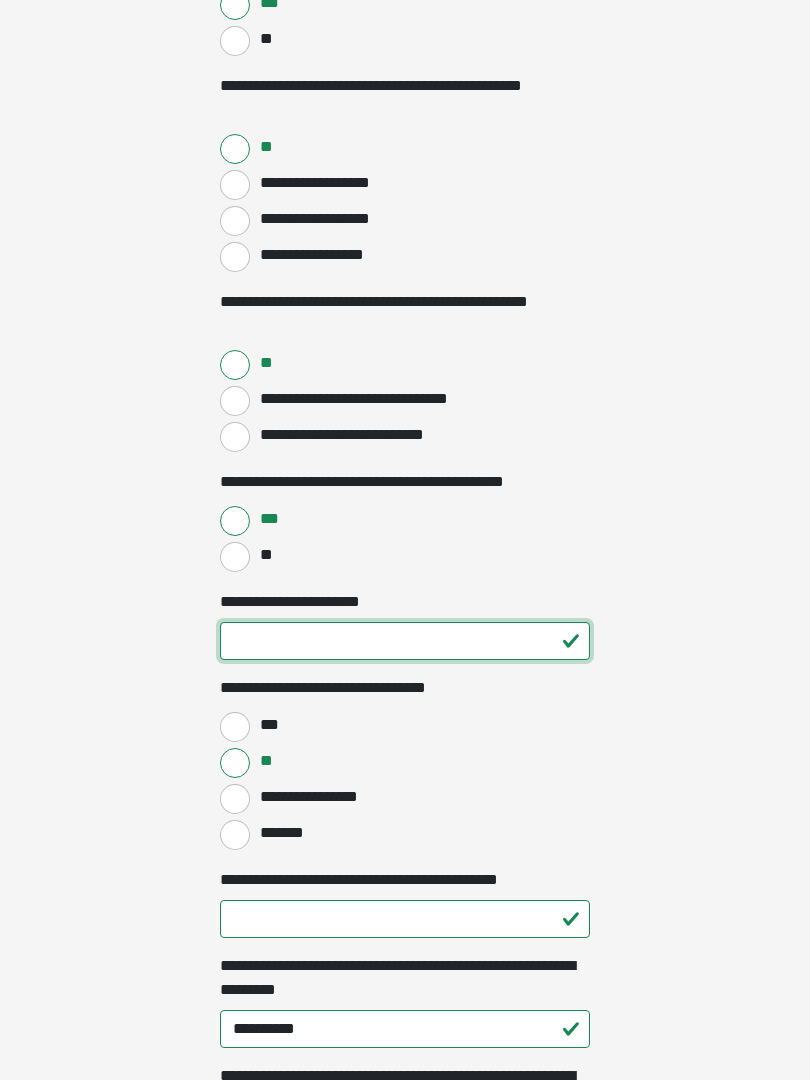 click on "**********" at bounding box center [405, 641] 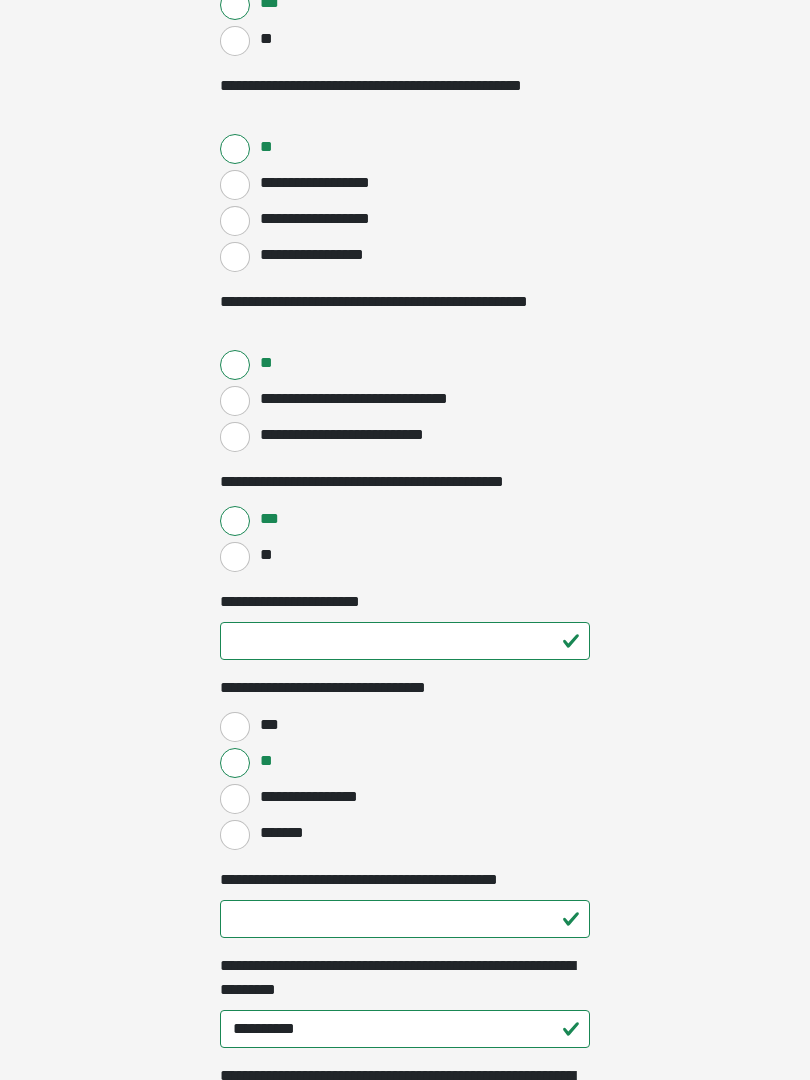click on "**********" at bounding box center (405, -268) 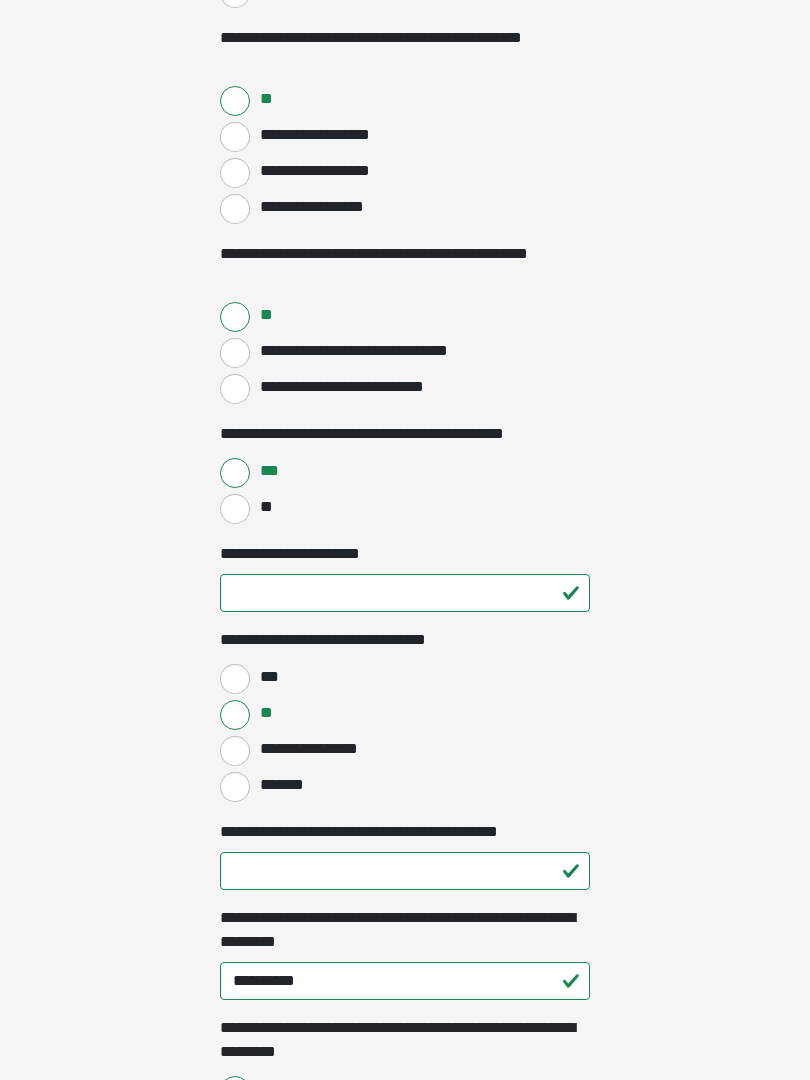 scroll, scrollTop: 856, scrollLeft: 0, axis: vertical 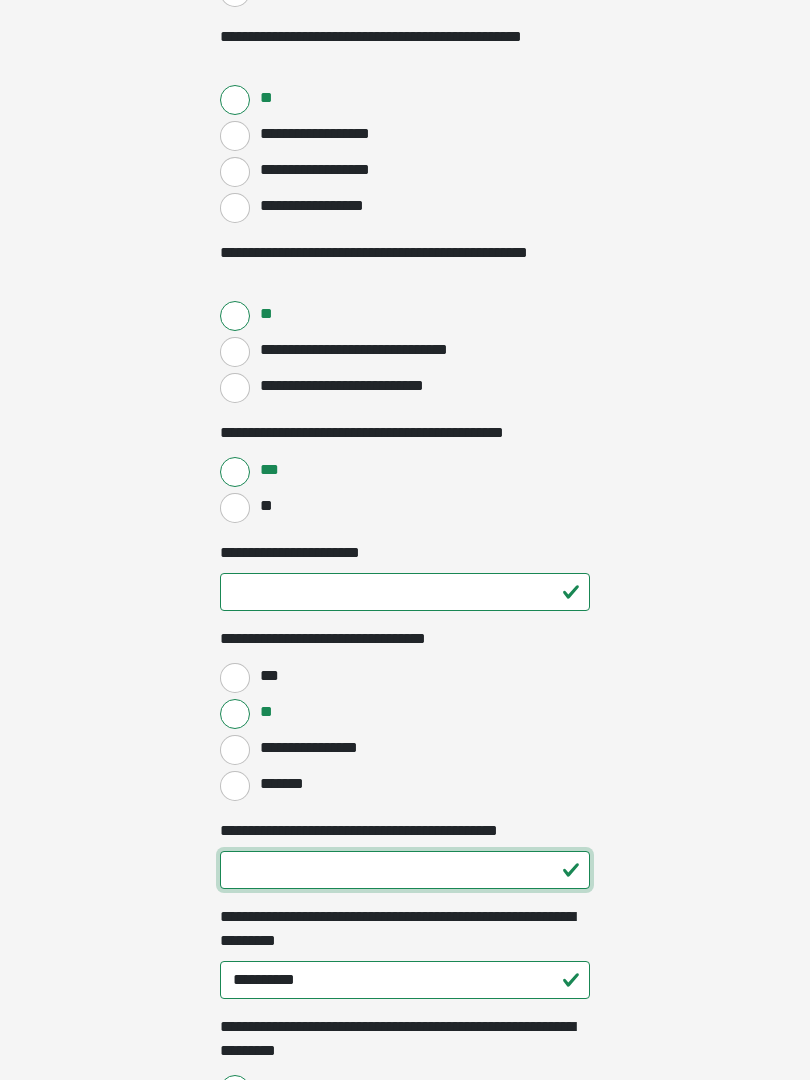 click on "**********" at bounding box center [405, 871] 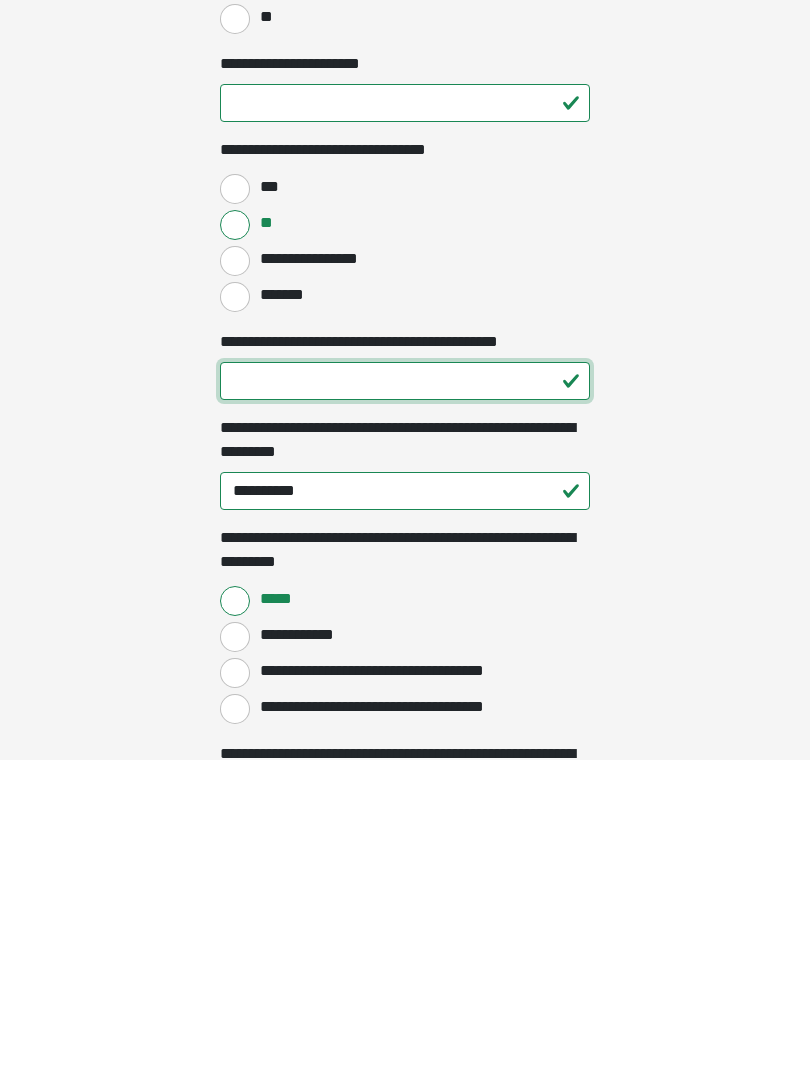type on "**" 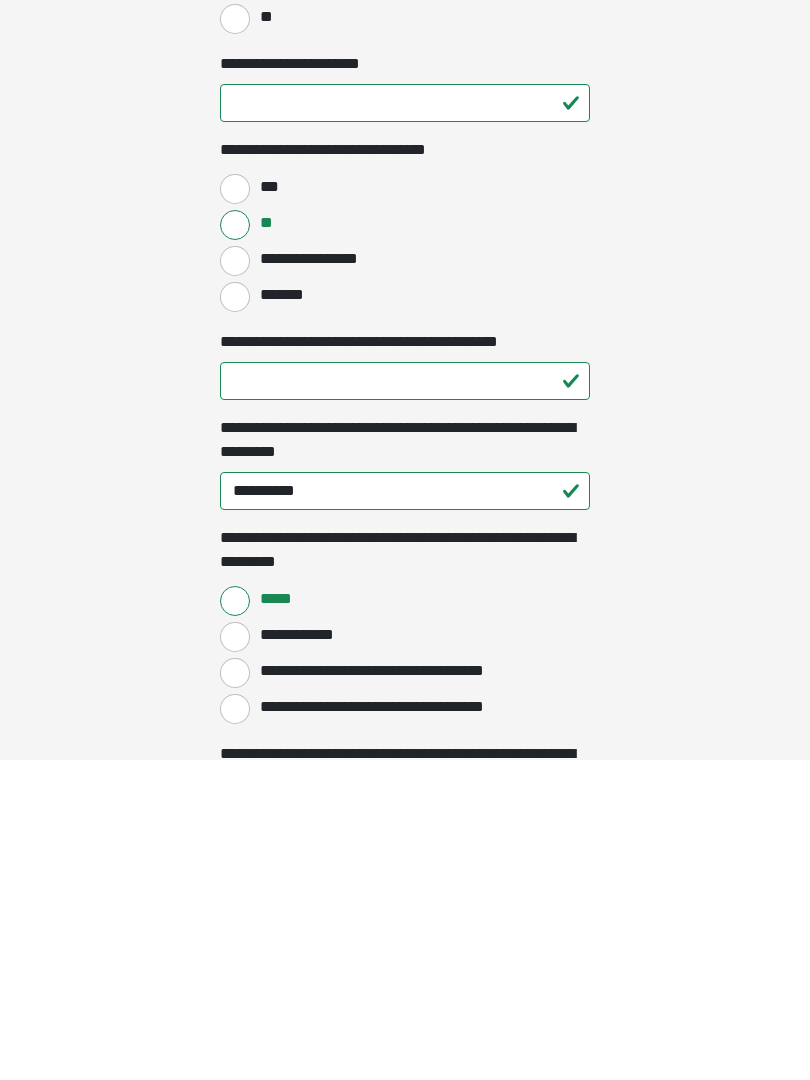 click on "**********" at bounding box center [405, -486] 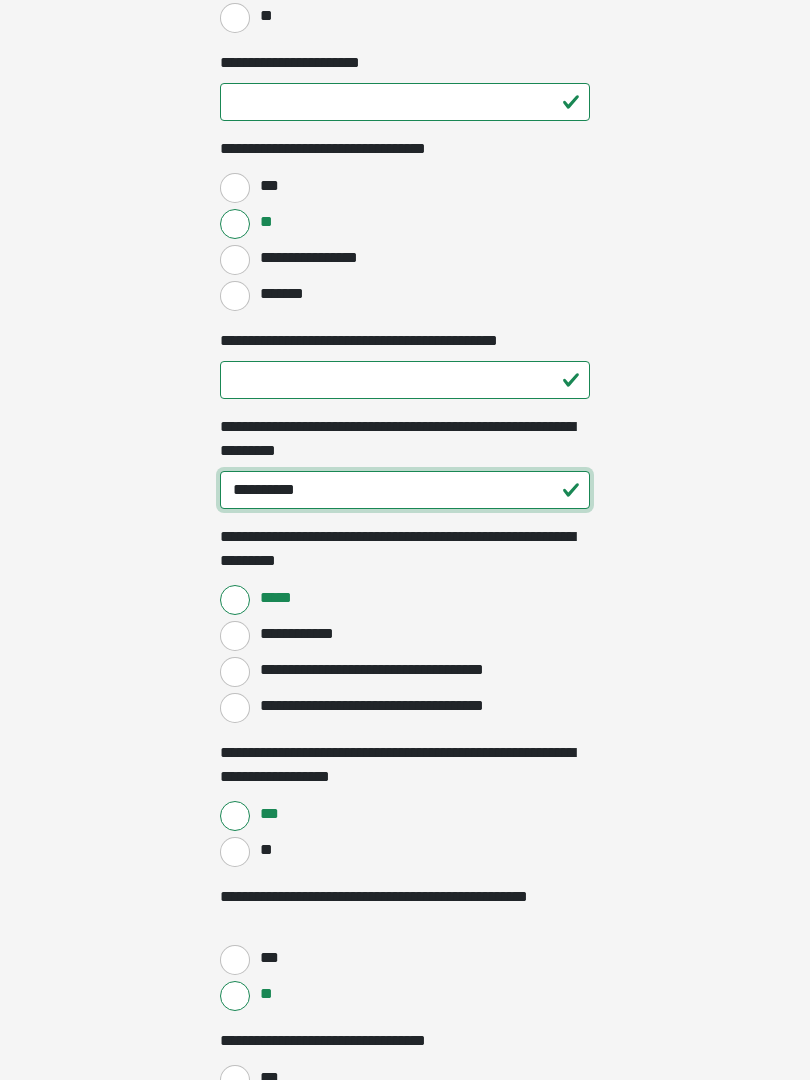 click on "**********" at bounding box center [405, 490] 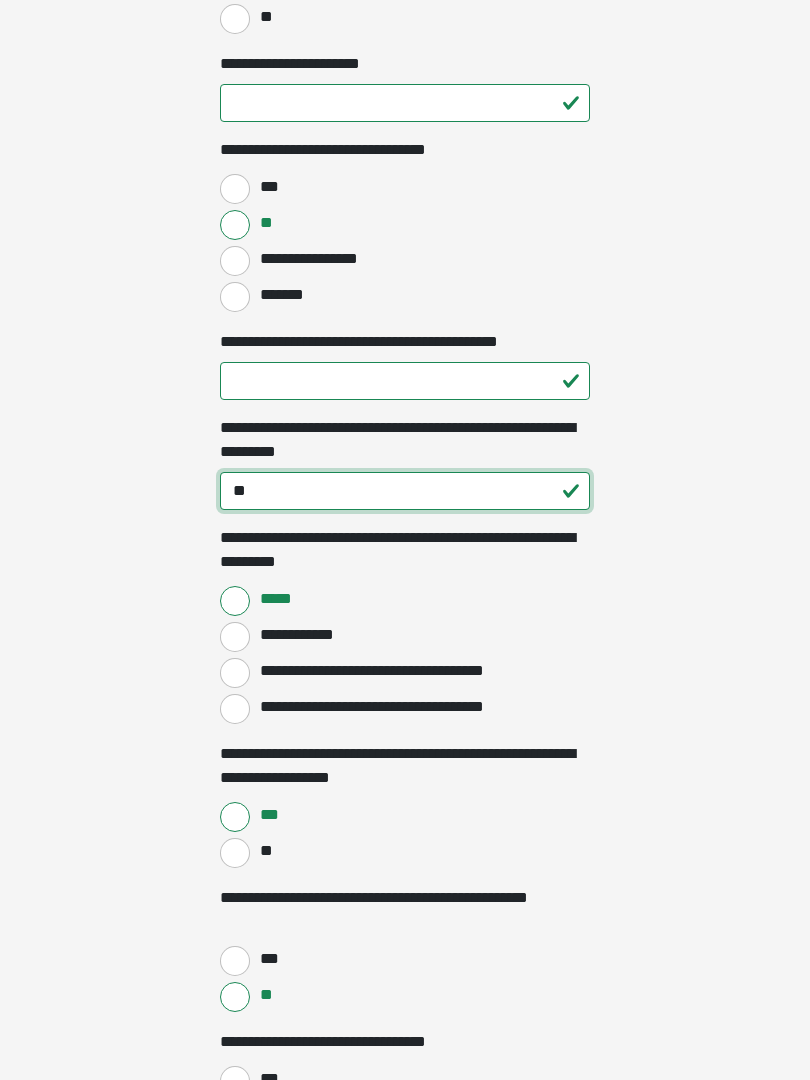 type on "*" 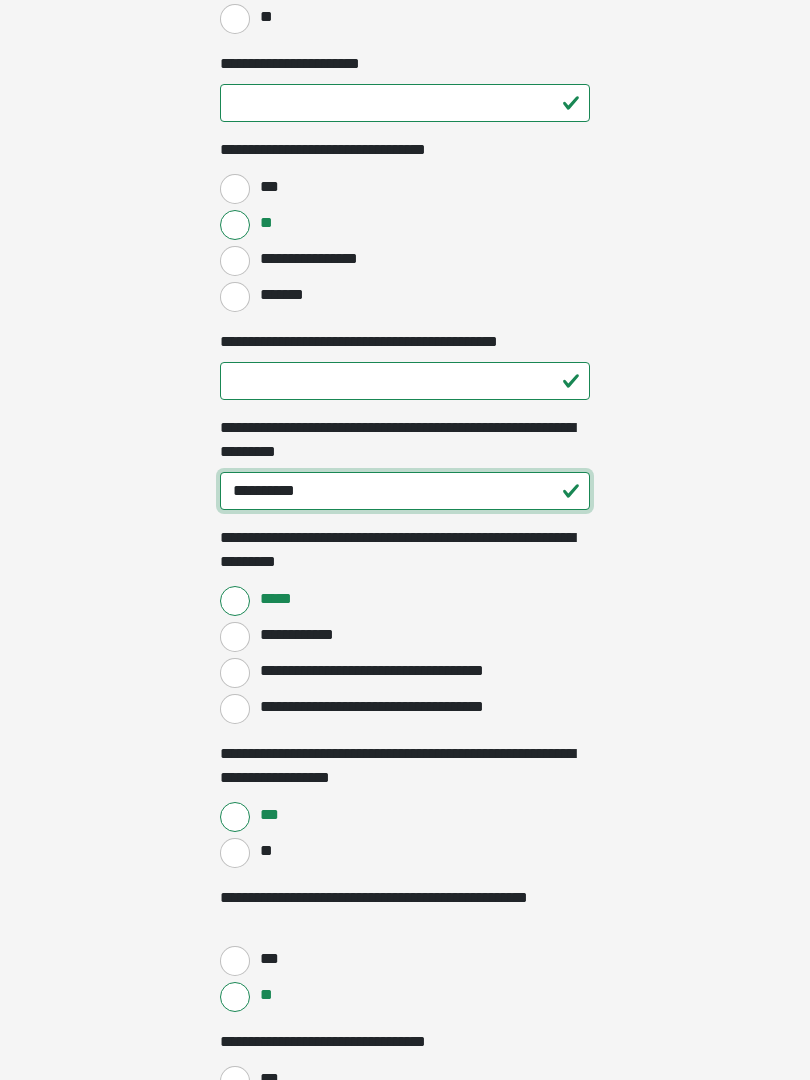 type on "**********" 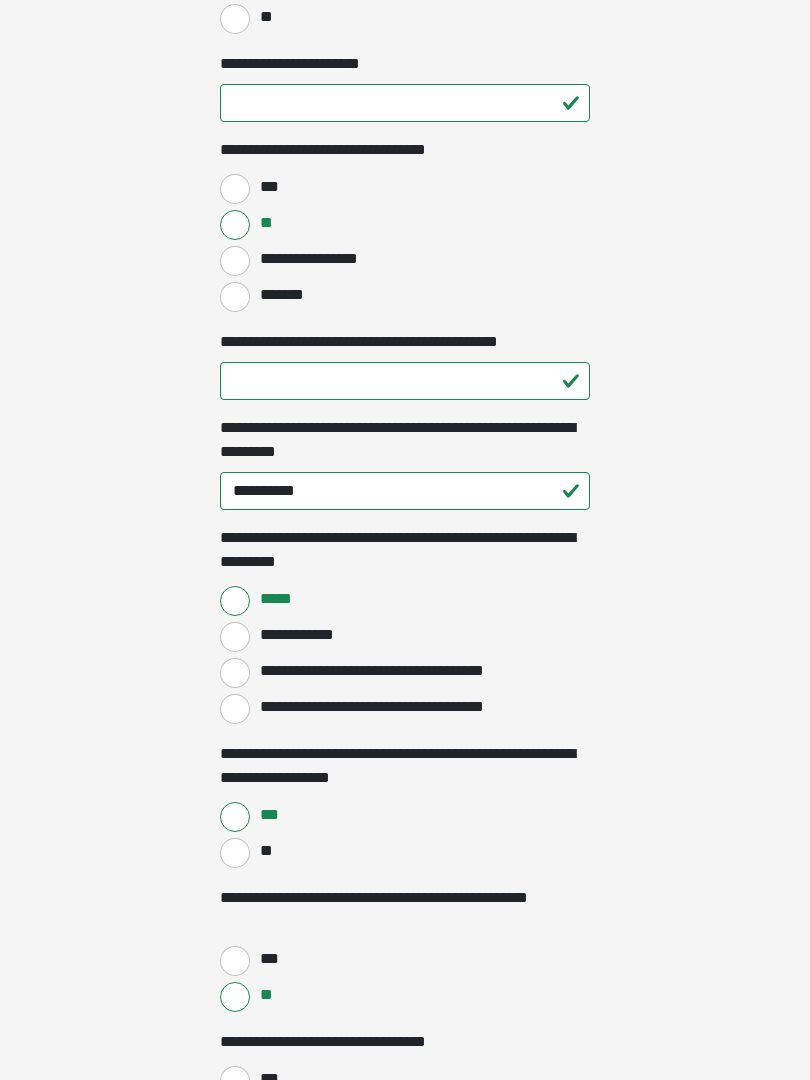 click on "**********" at bounding box center [405, -806] 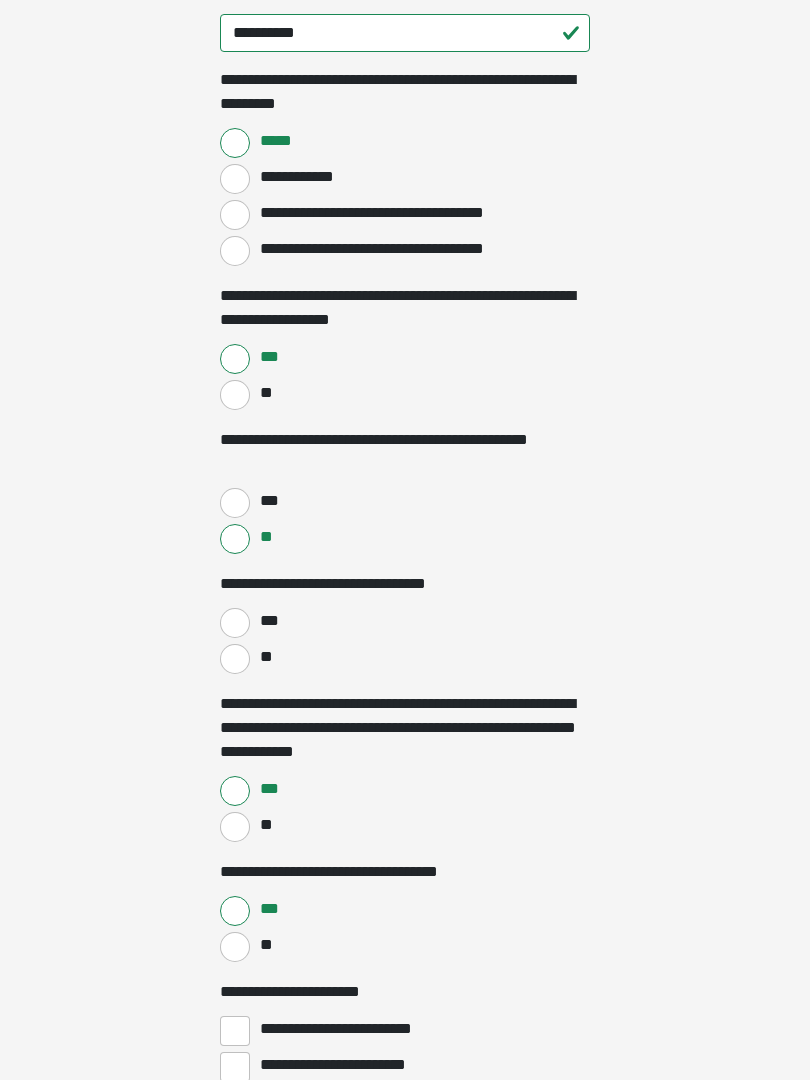scroll, scrollTop: 1804, scrollLeft: 0, axis: vertical 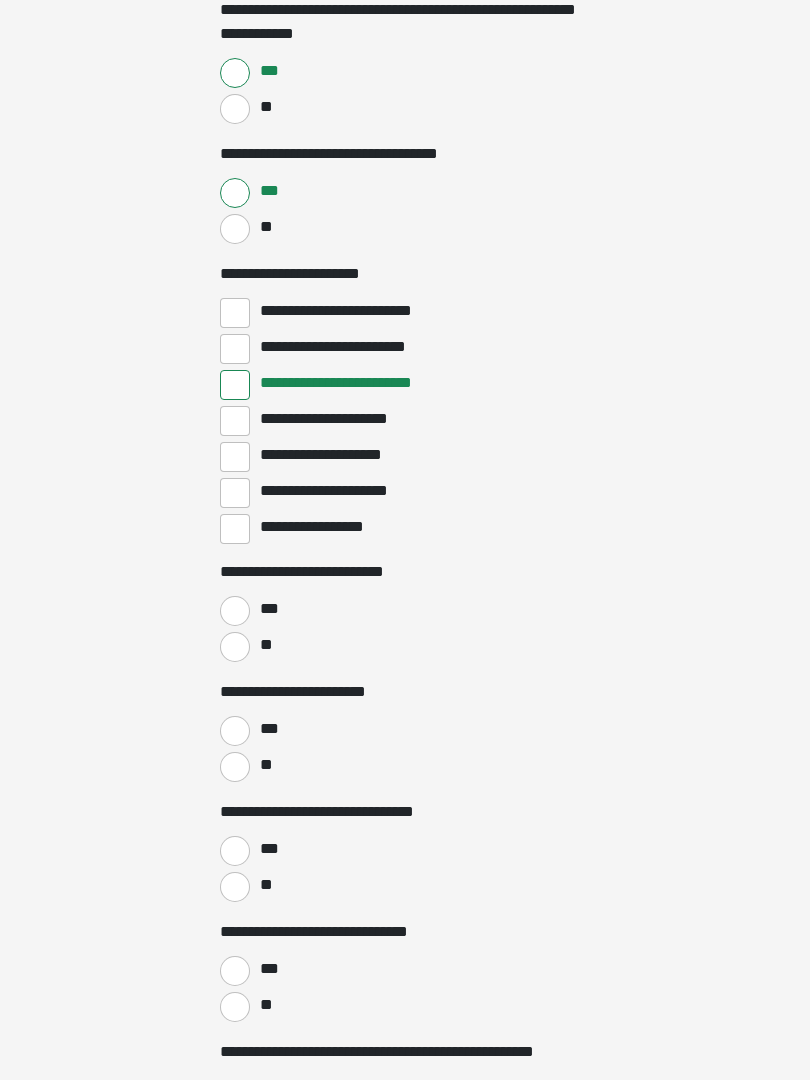 click on "**" at bounding box center (235, 647) 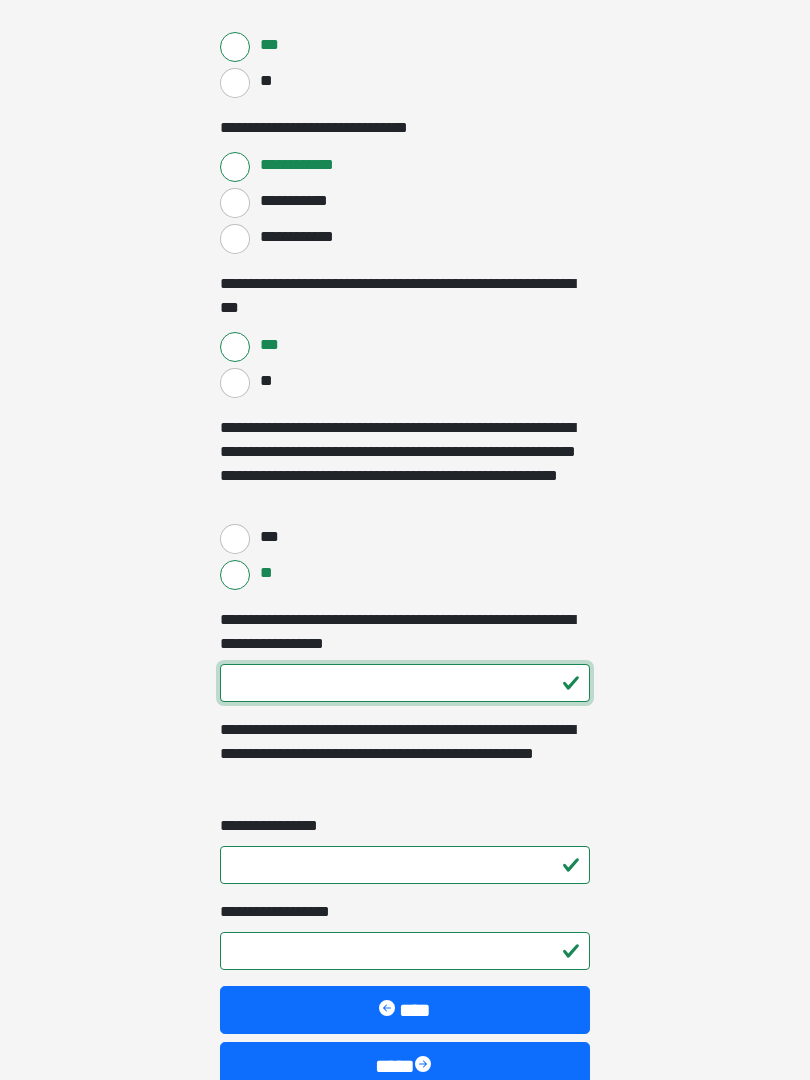 click on "**********" at bounding box center (405, 684) 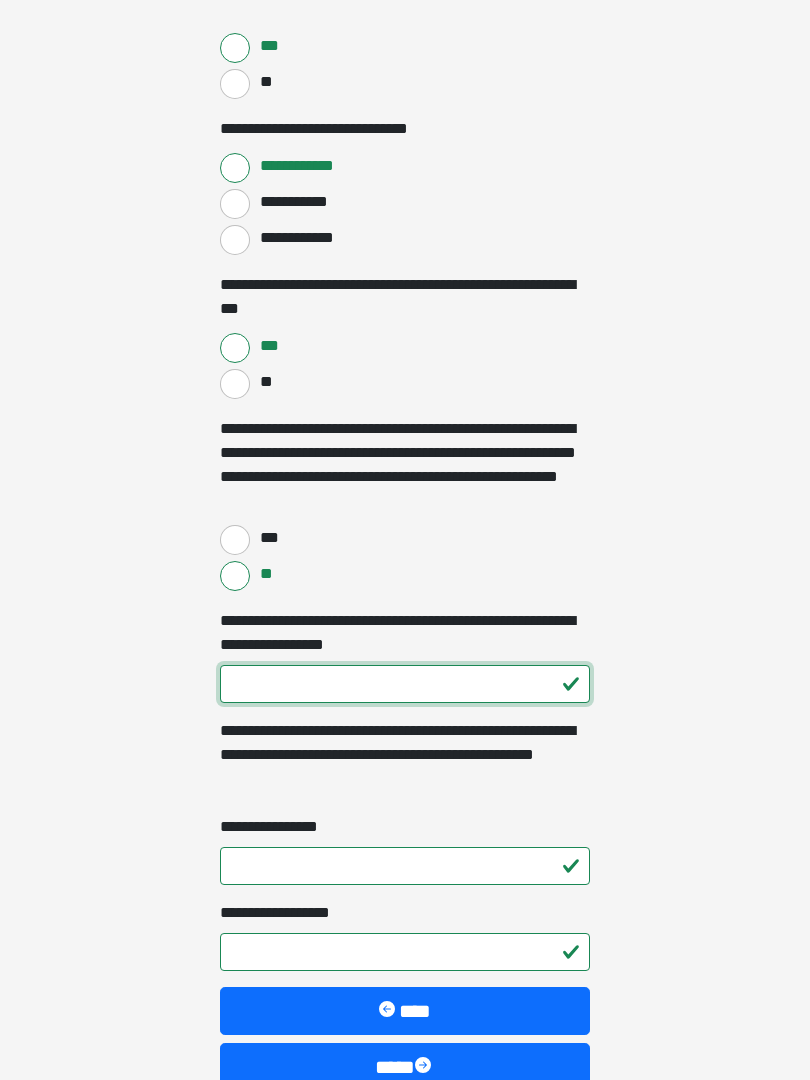 type on "***" 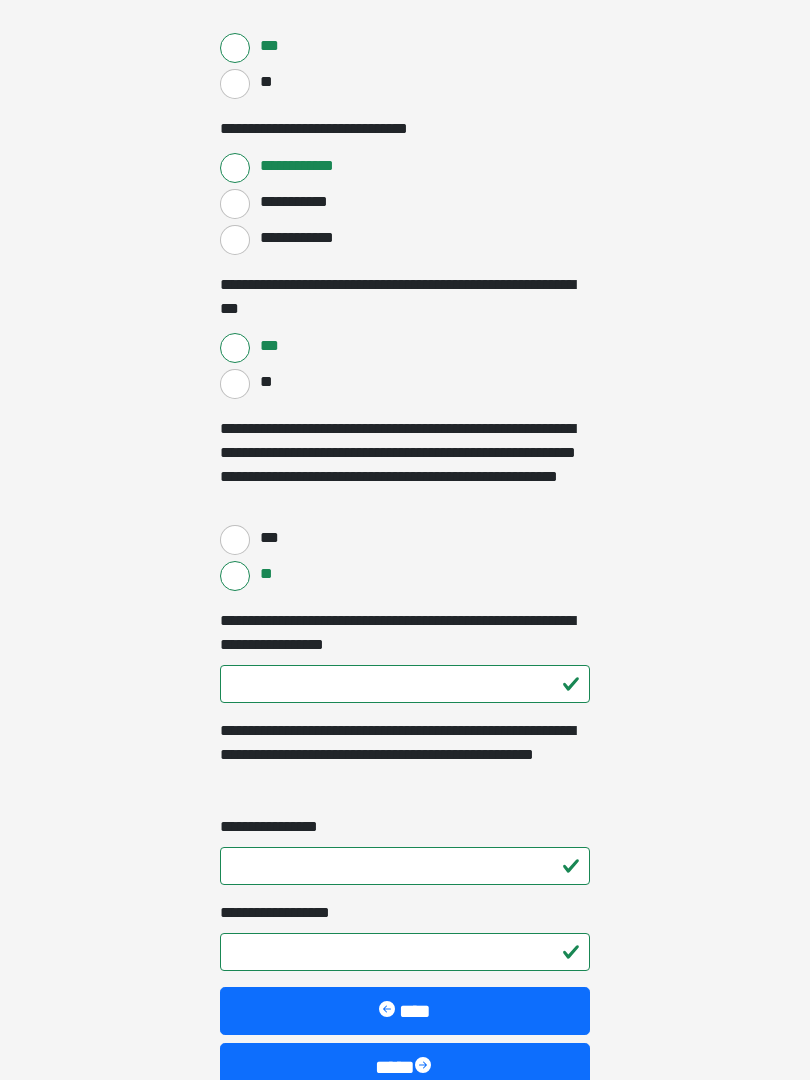 click on "**********" at bounding box center (405, -3433) 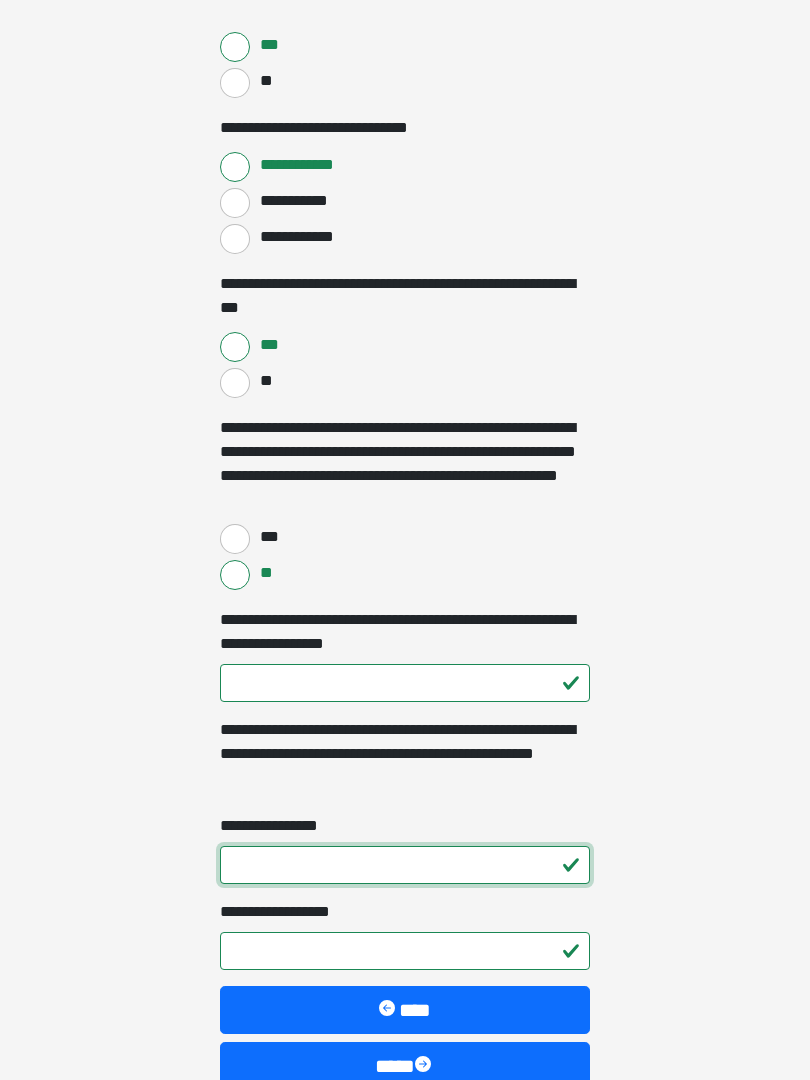 click on "**********" at bounding box center [405, 865] 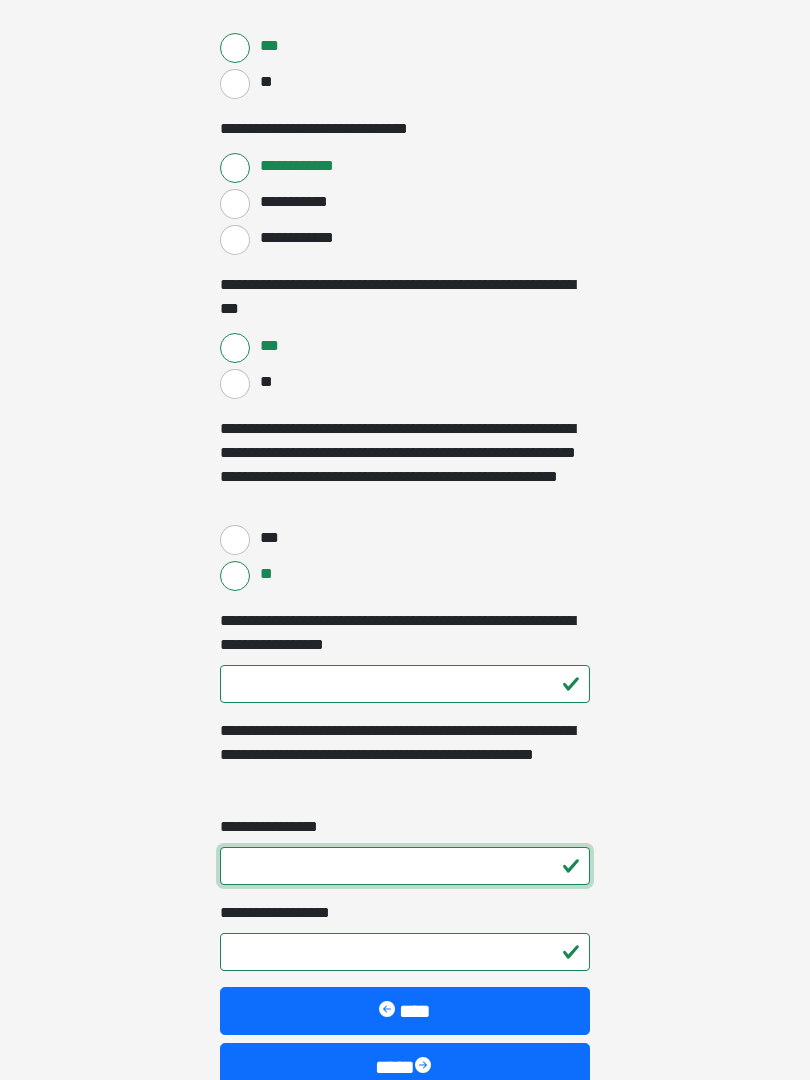 scroll, scrollTop: 4087, scrollLeft: 0, axis: vertical 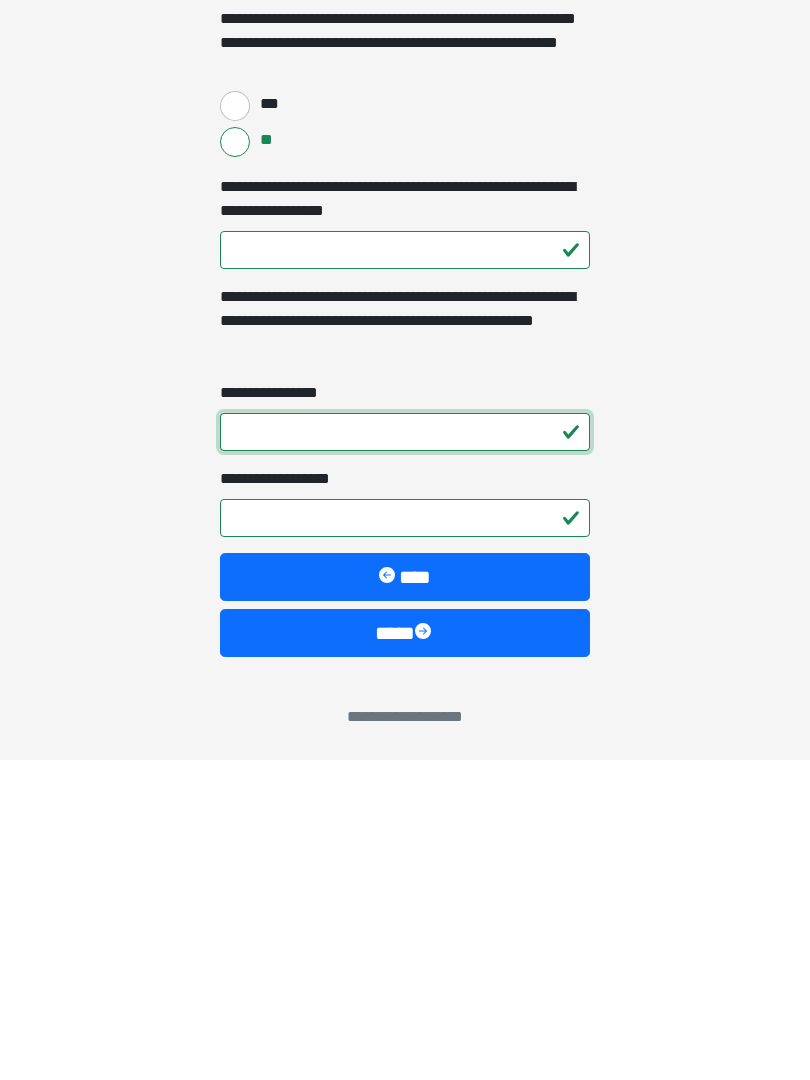type on "*" 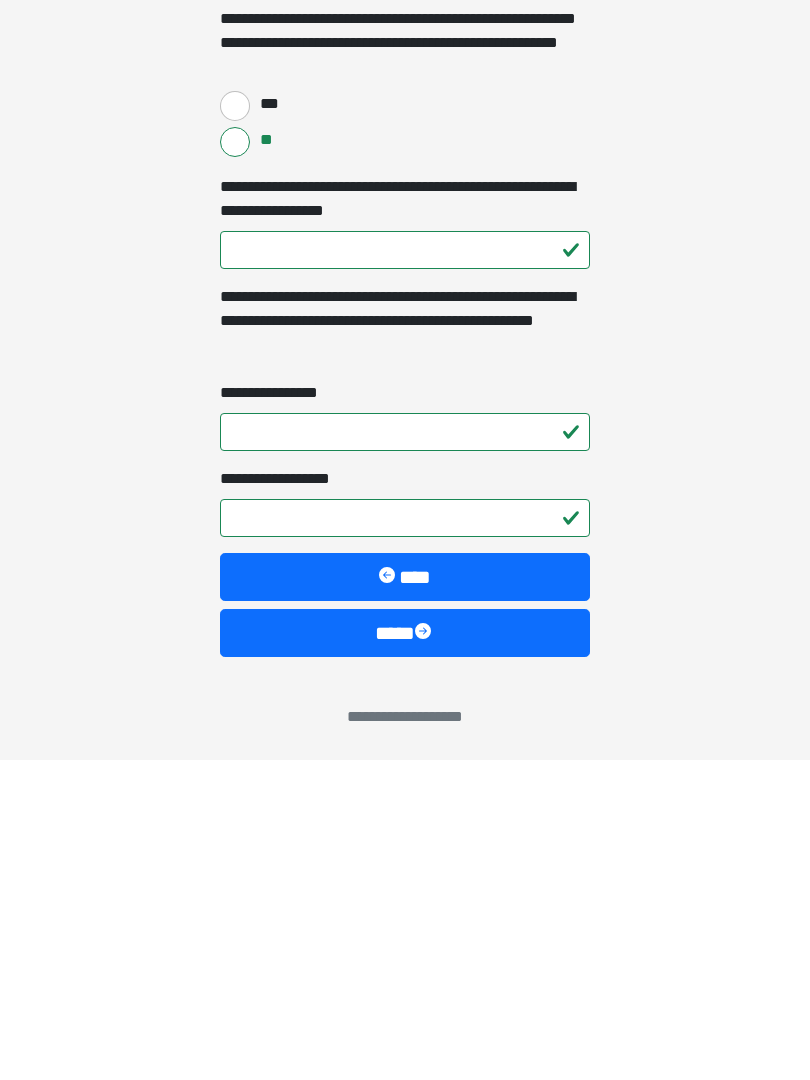 click on "**********" at bounding box center (405, 838) 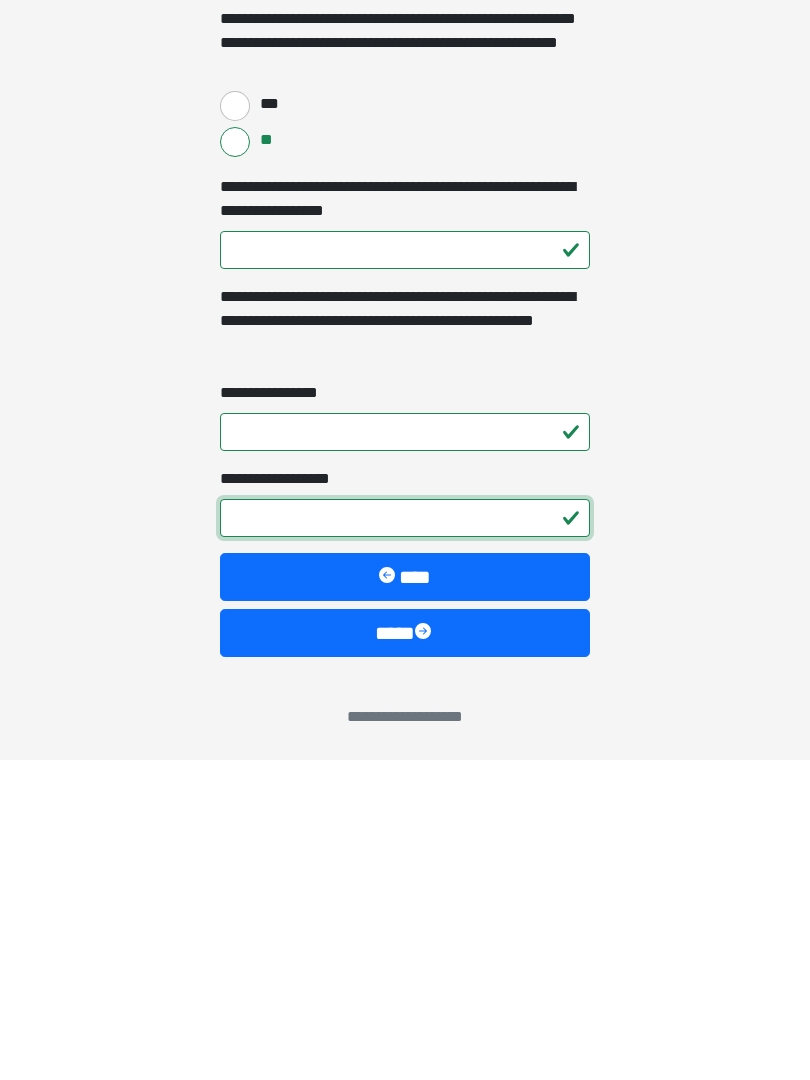 type on "*" 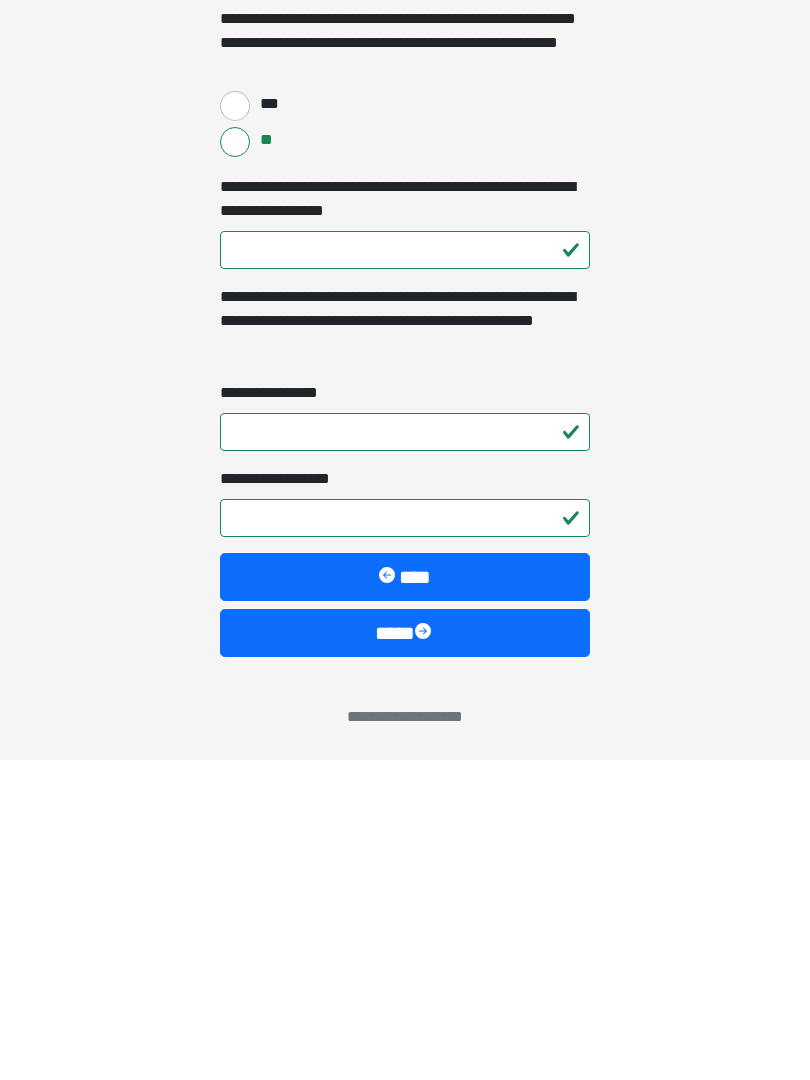 click on "**********" at bounding box center (405, -3547) 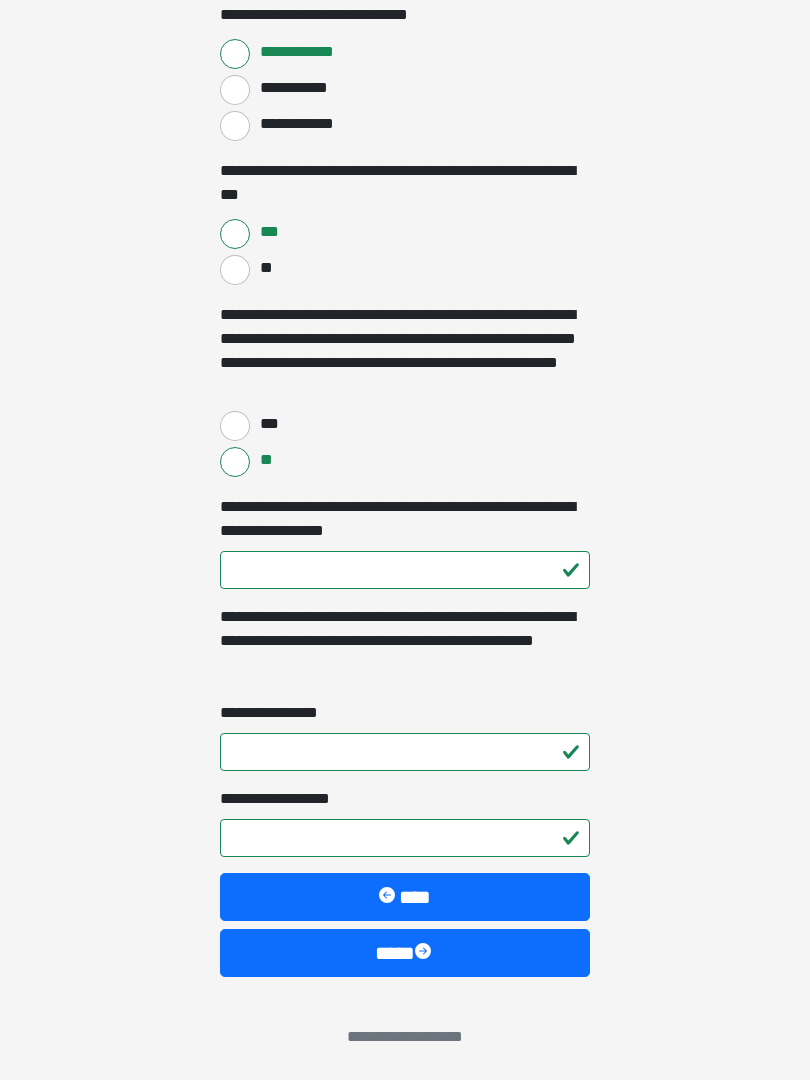 click on "****" at bounding box center (405, 953) 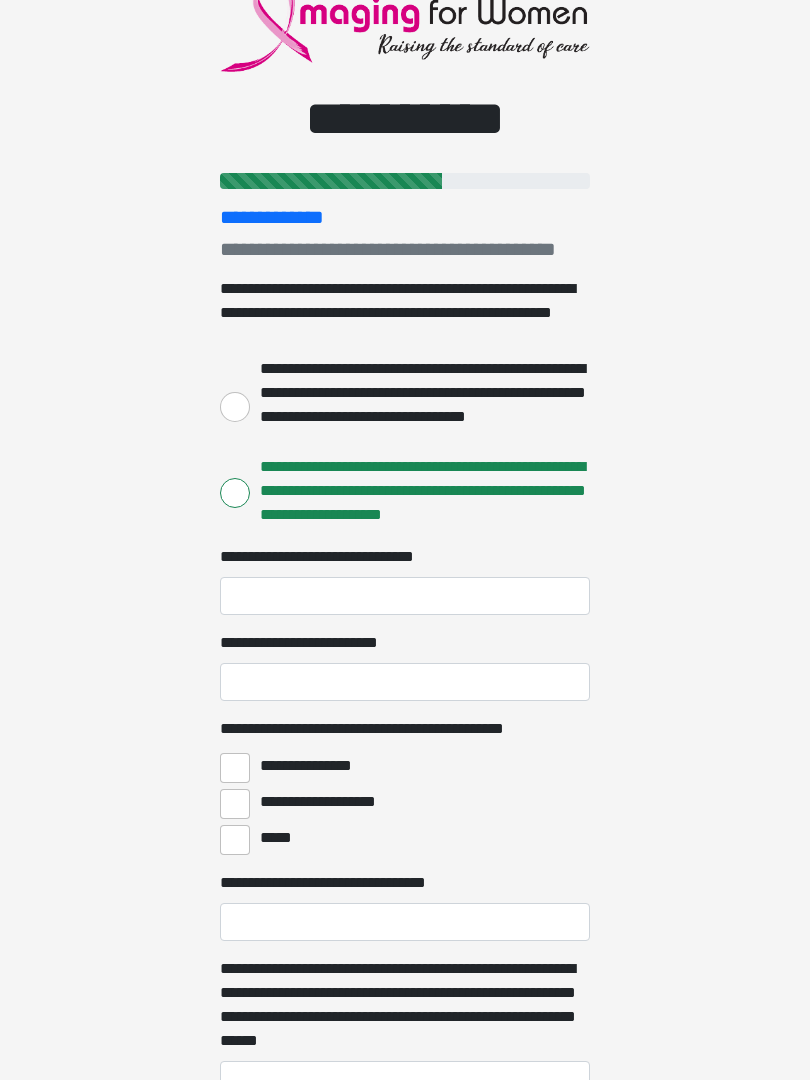scroll, scrollTop: 0, scrollLeft: 0, axis: both 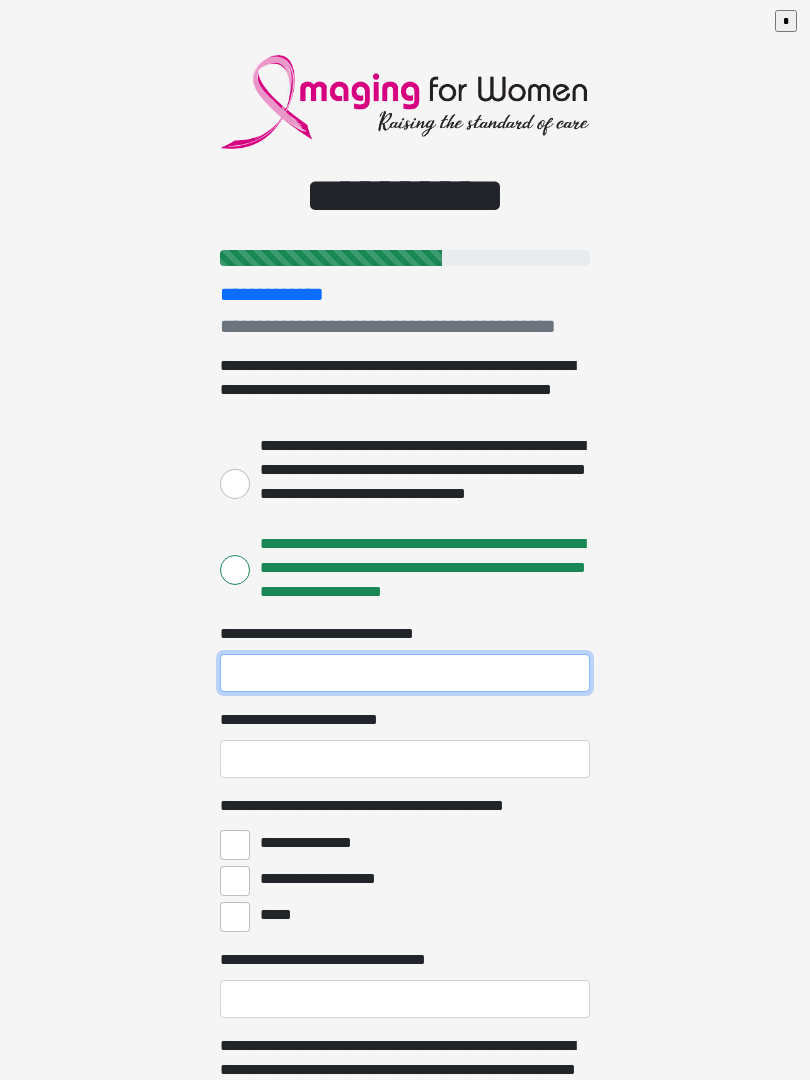 click on "**********" at bounding box center [405, 673] 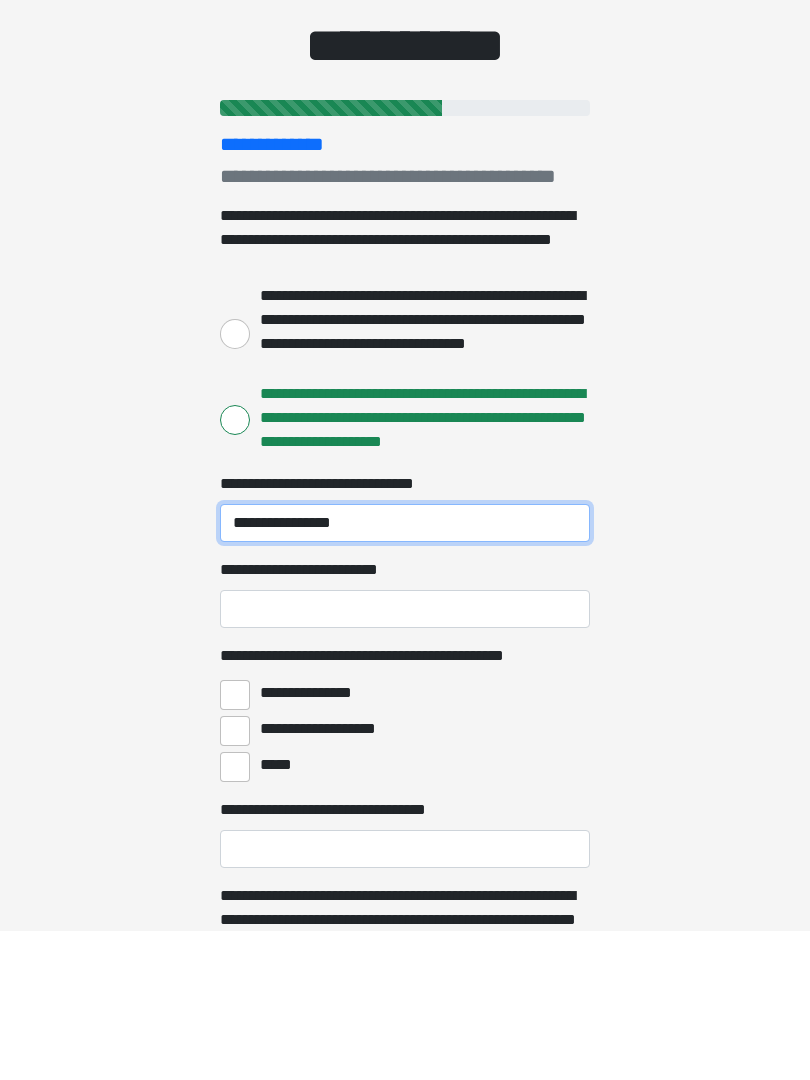 type on "**********" 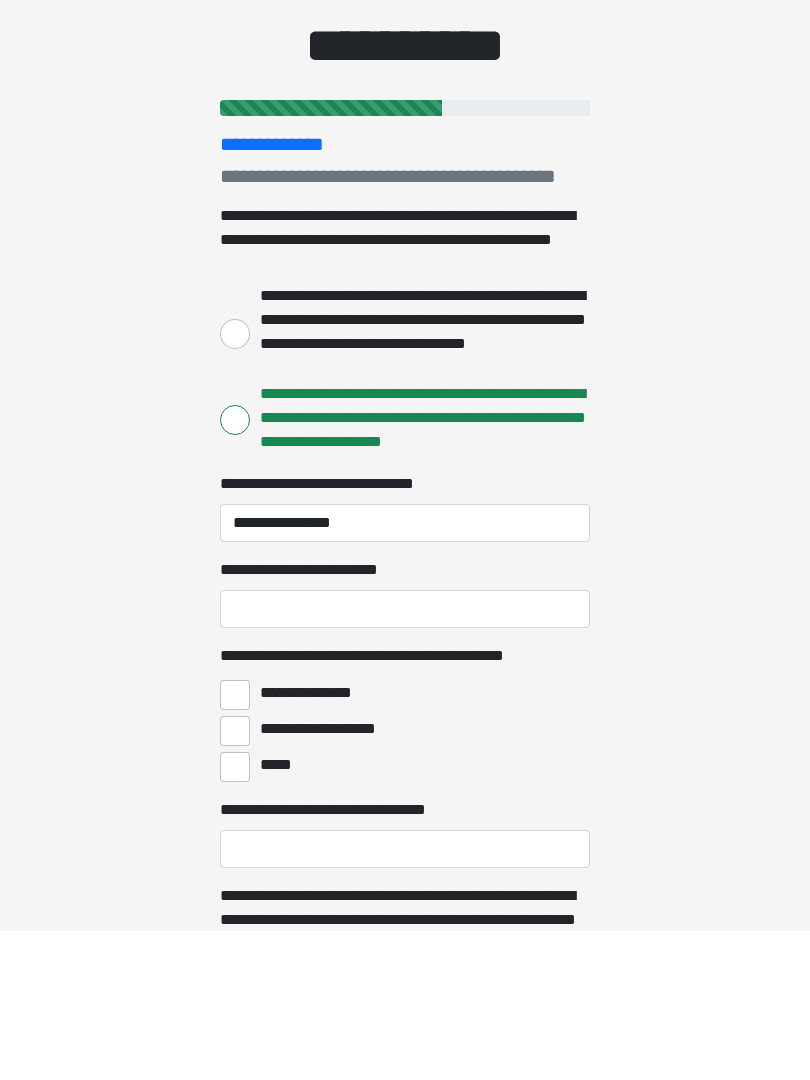 click on "**********" at bounding box center (405, 759) 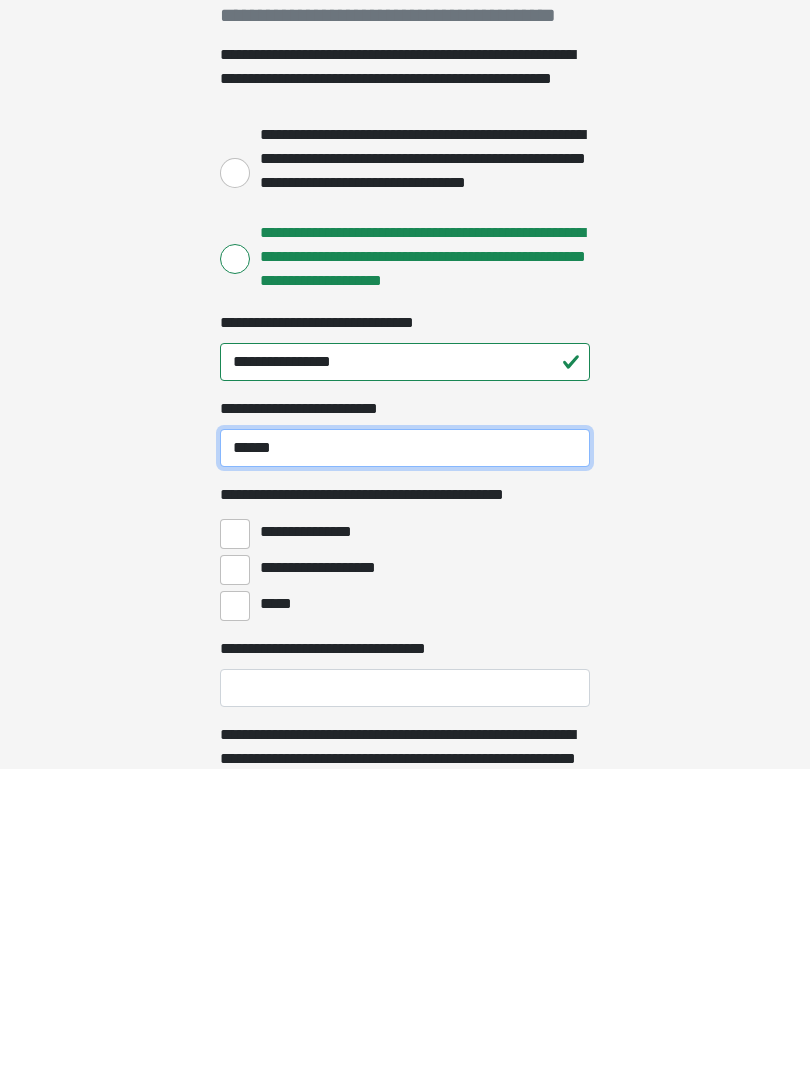 type on "******" 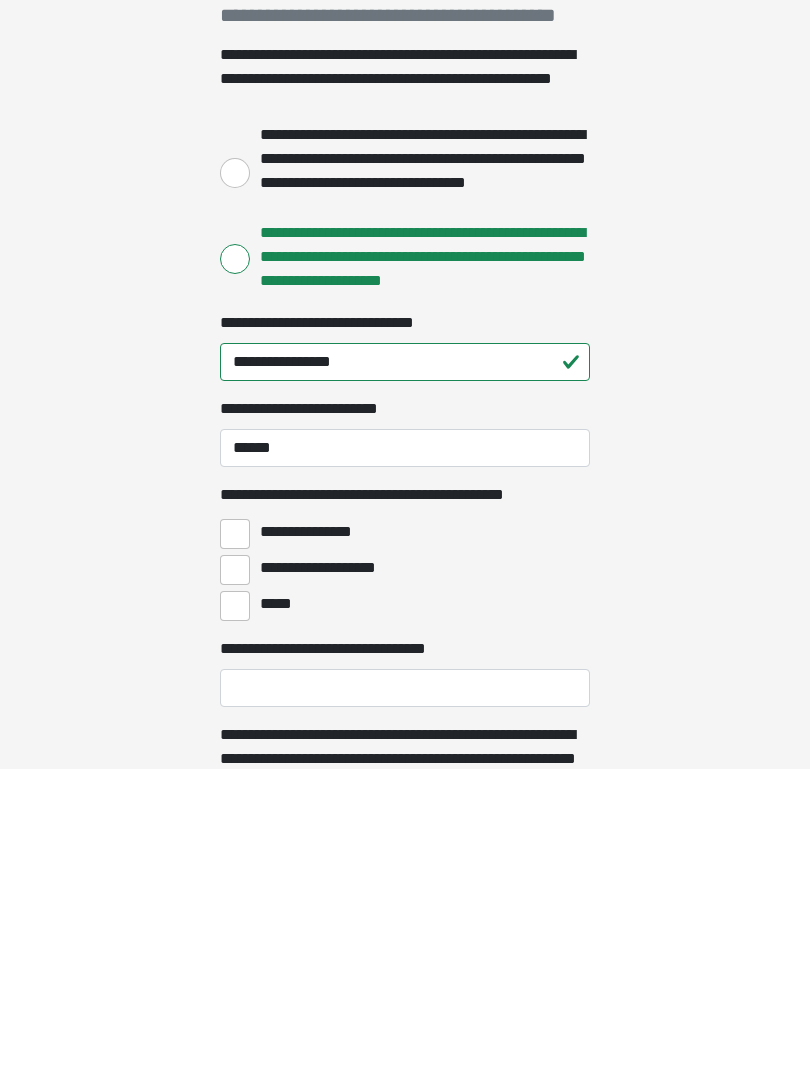 click on "**********" at bounding box center (235, 845) 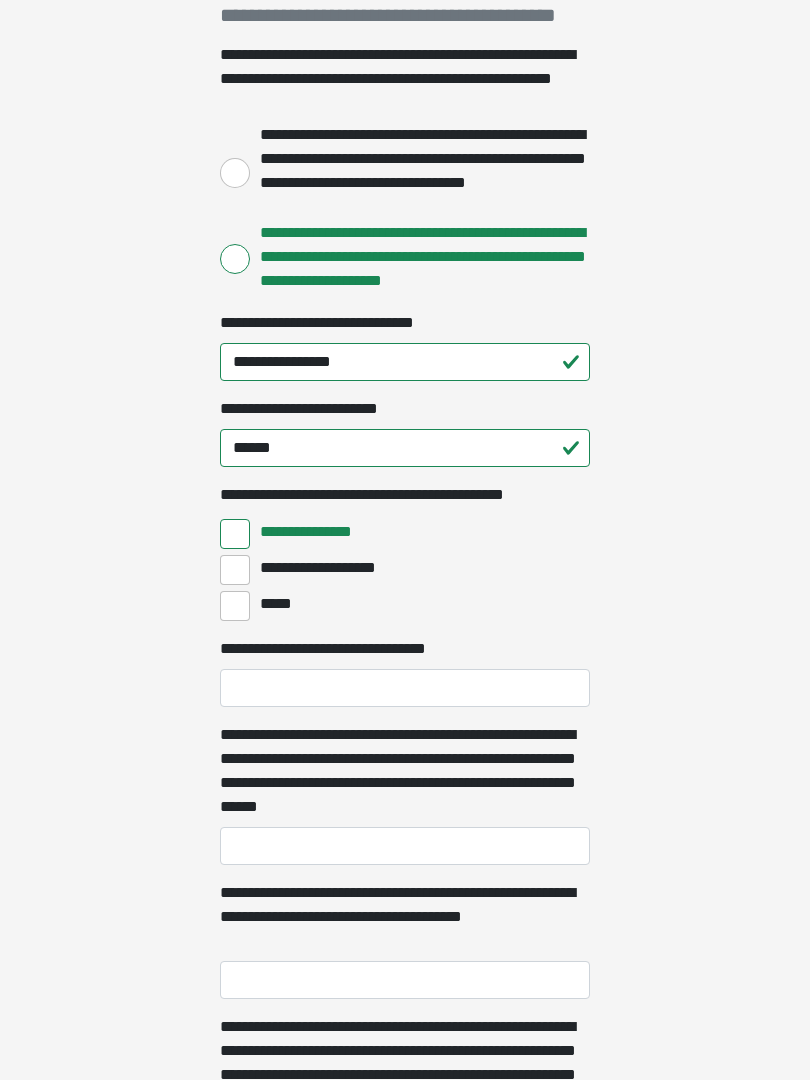click on "**********" at bounding box center [235, 570] 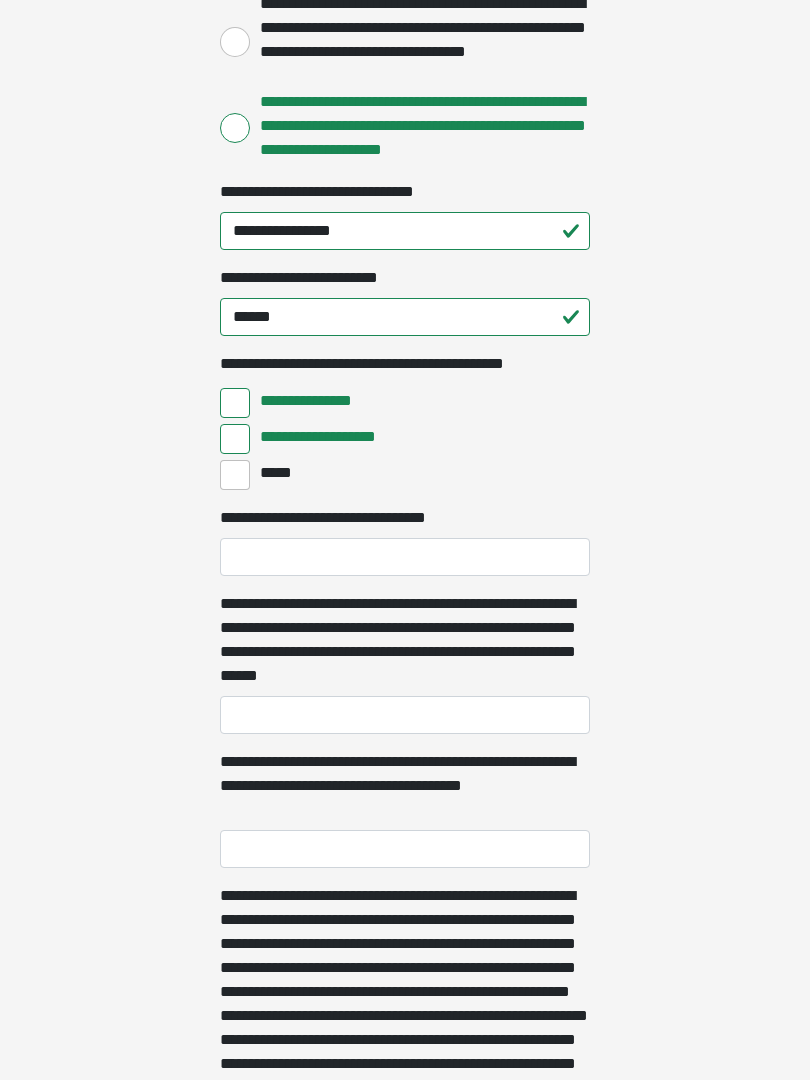 scroll, scrollTop: 442, scrollLeft: 0, axis: vertical 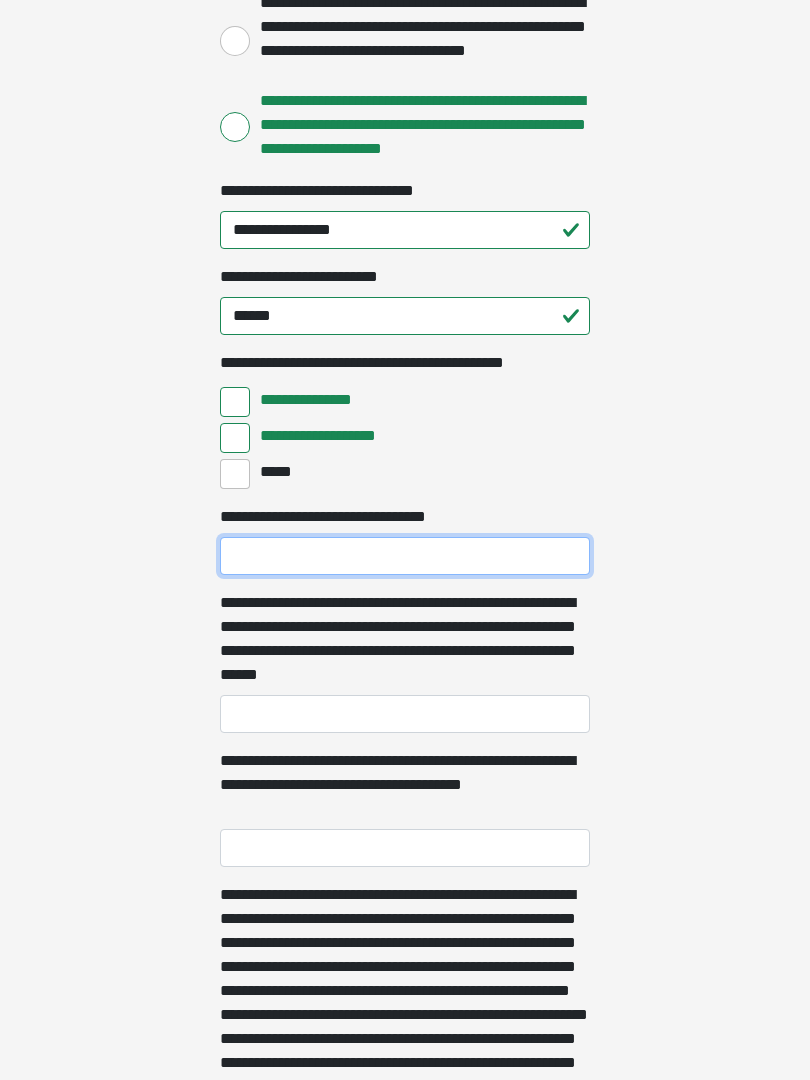 click on "**********" at bounding box center [405, 557] 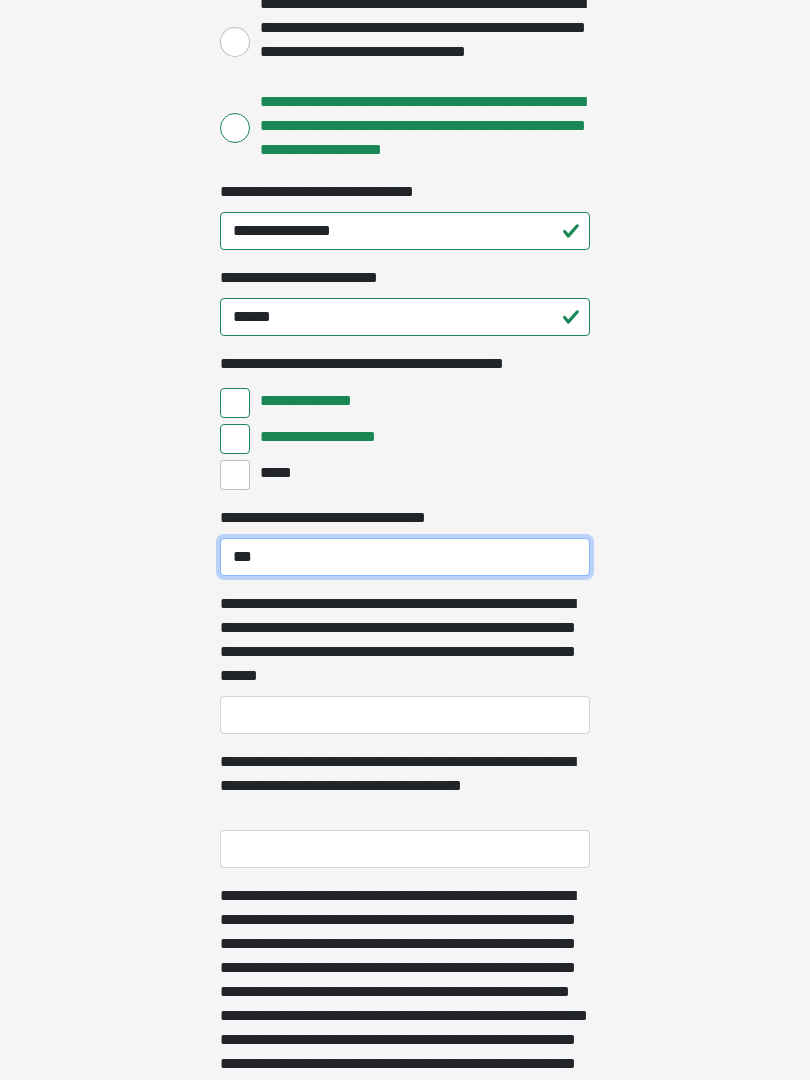 type on "***" 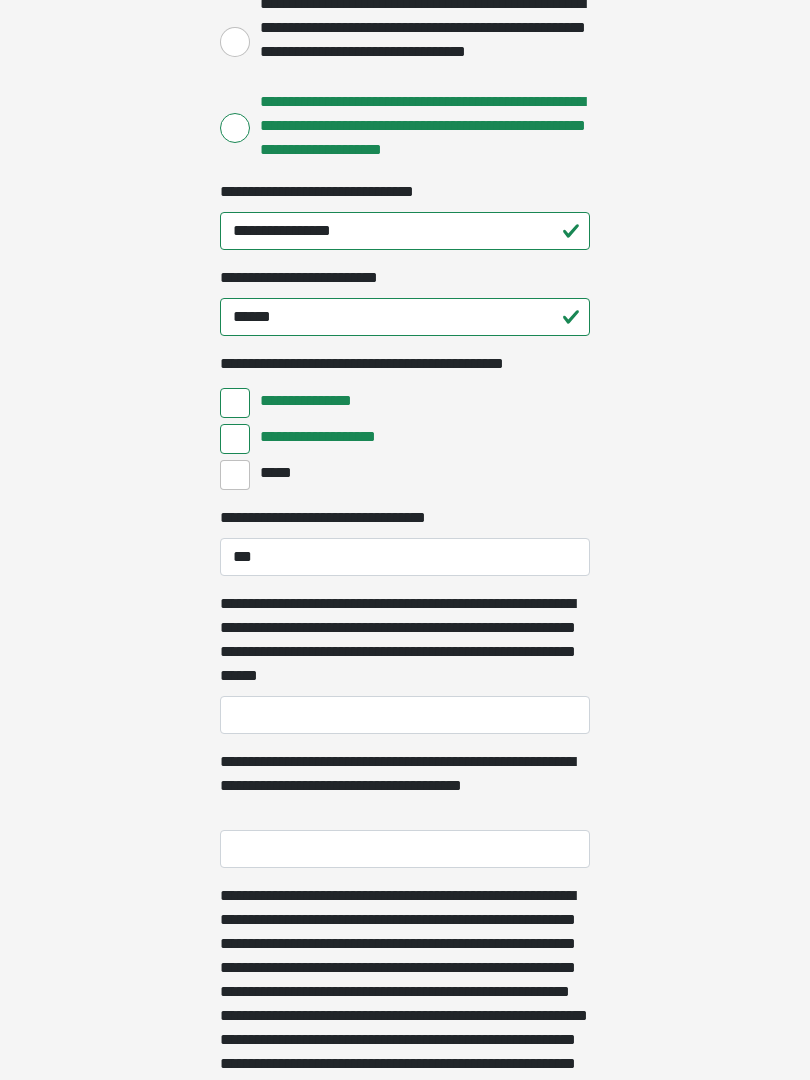 click on "**********" at bounding box center (405, 640) 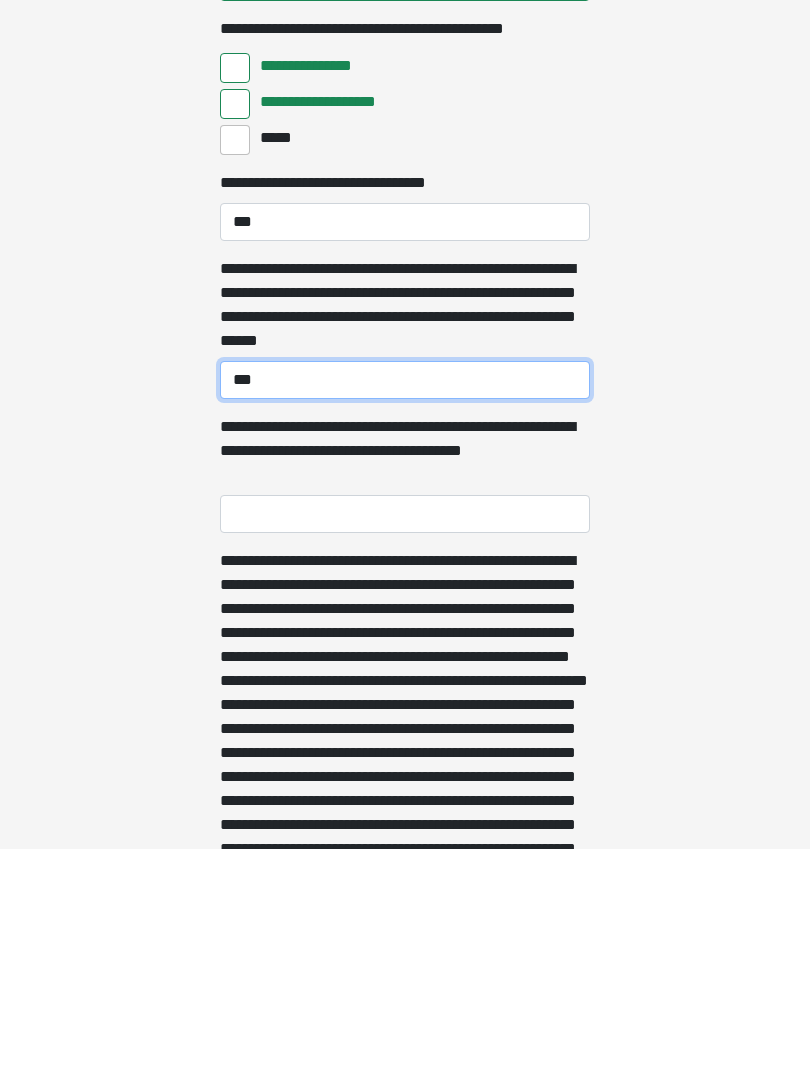 scroll, scrollTop: 548, scrollLeft: 0, axis: vertical 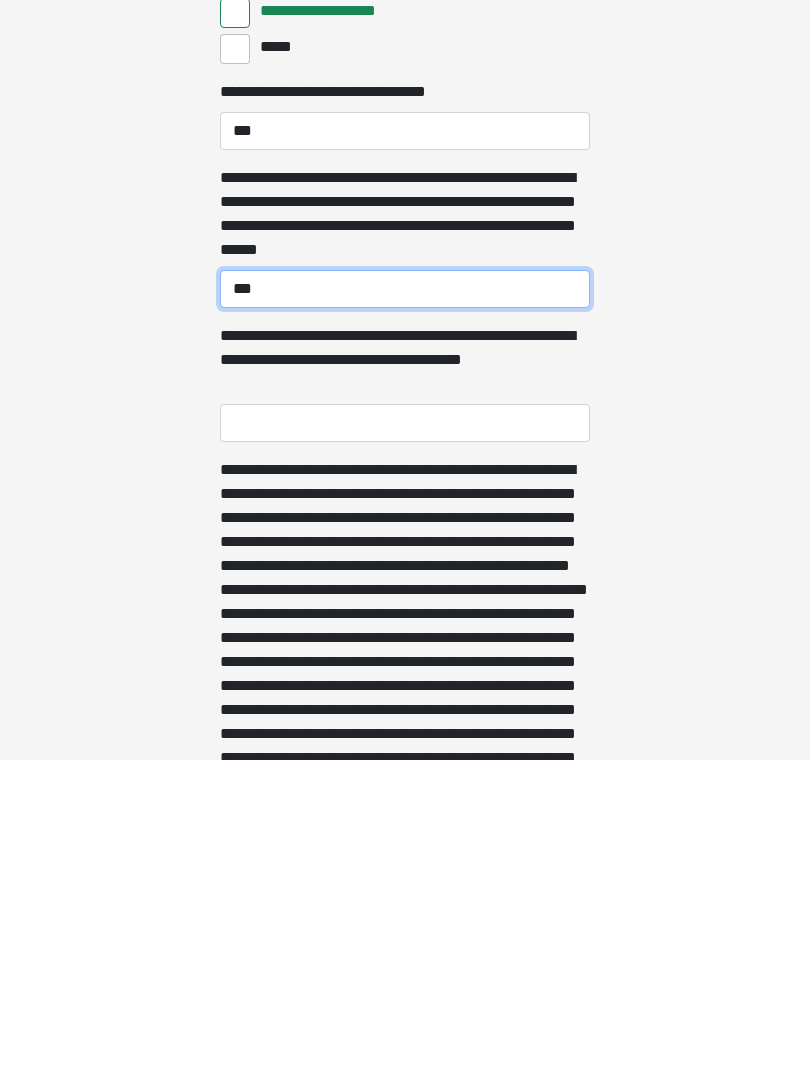 type on "***" 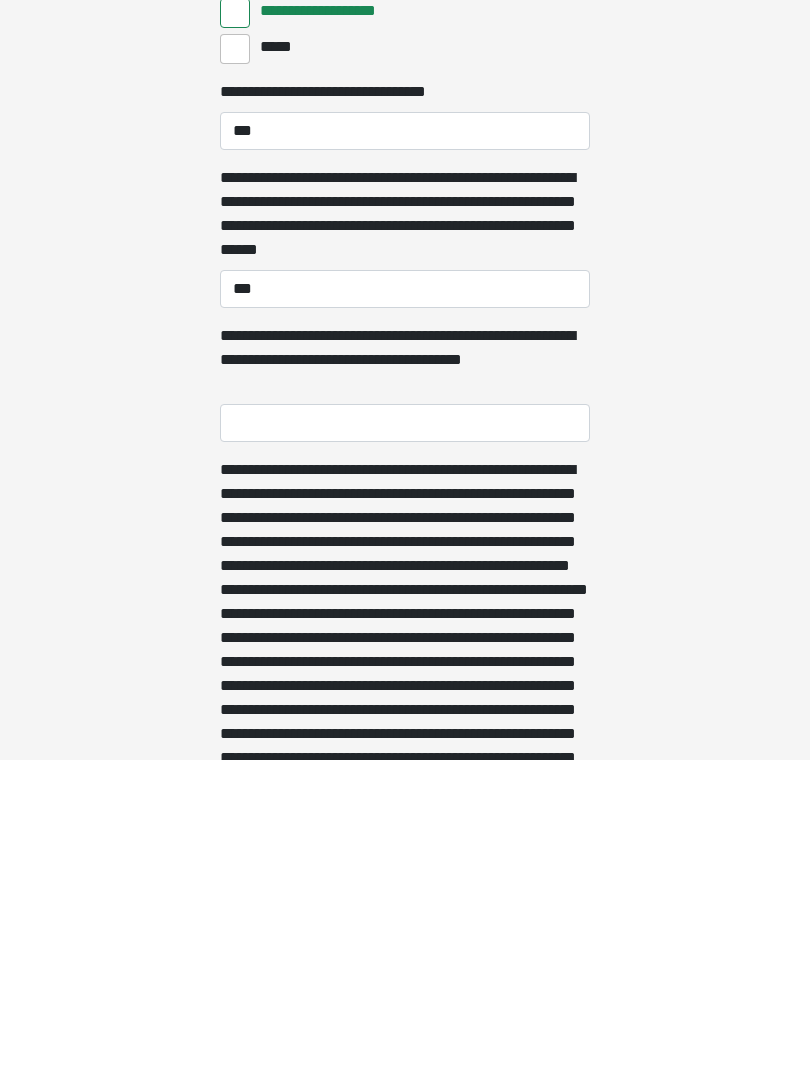 click on "**********" at bounding box center [405, 743] 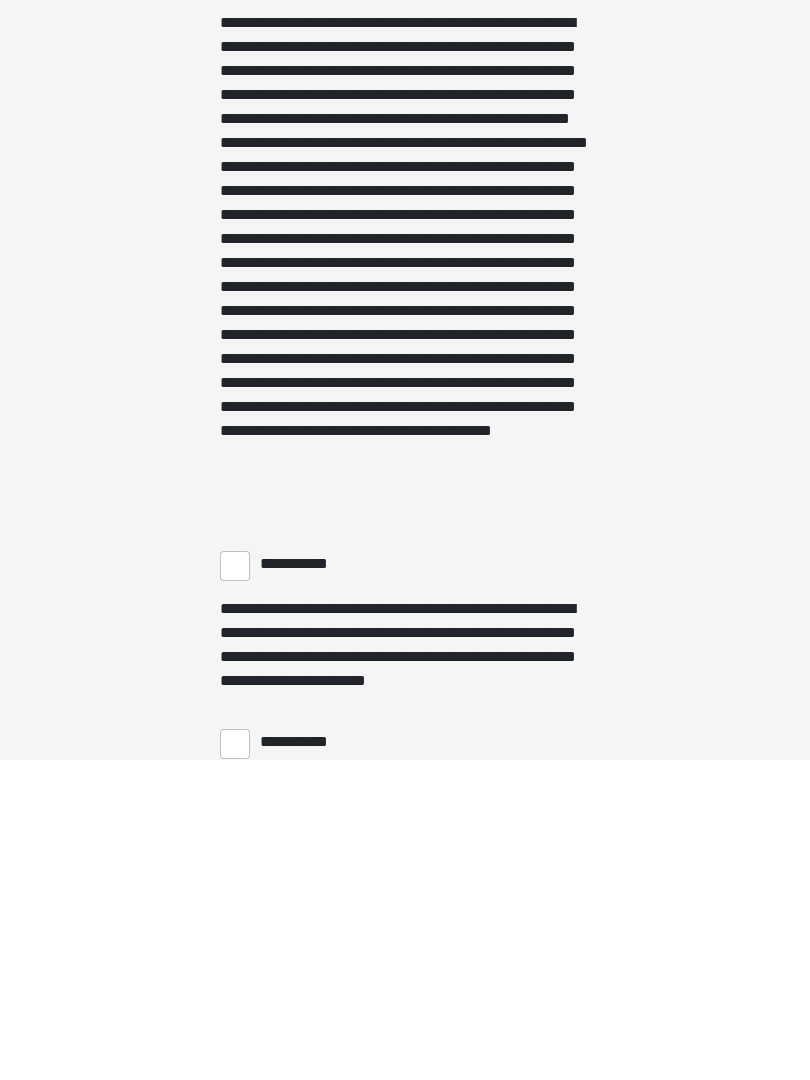 type on "***" 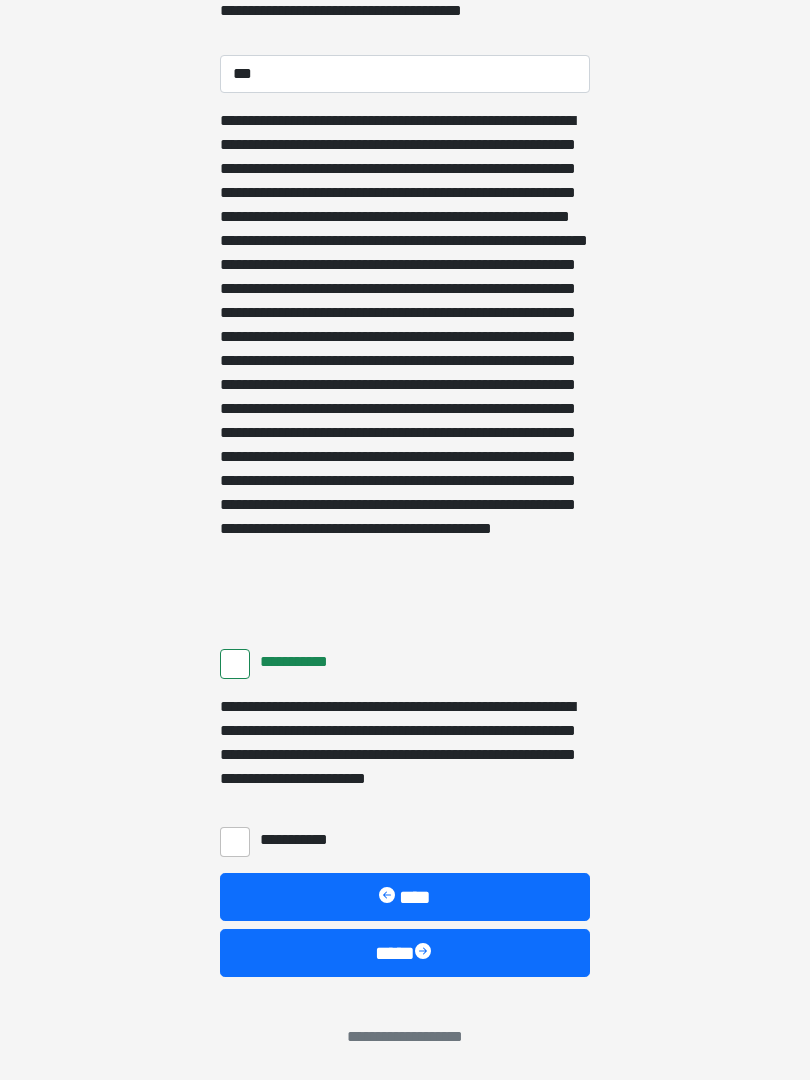 click on "**********" at bounding box center [235, 842] 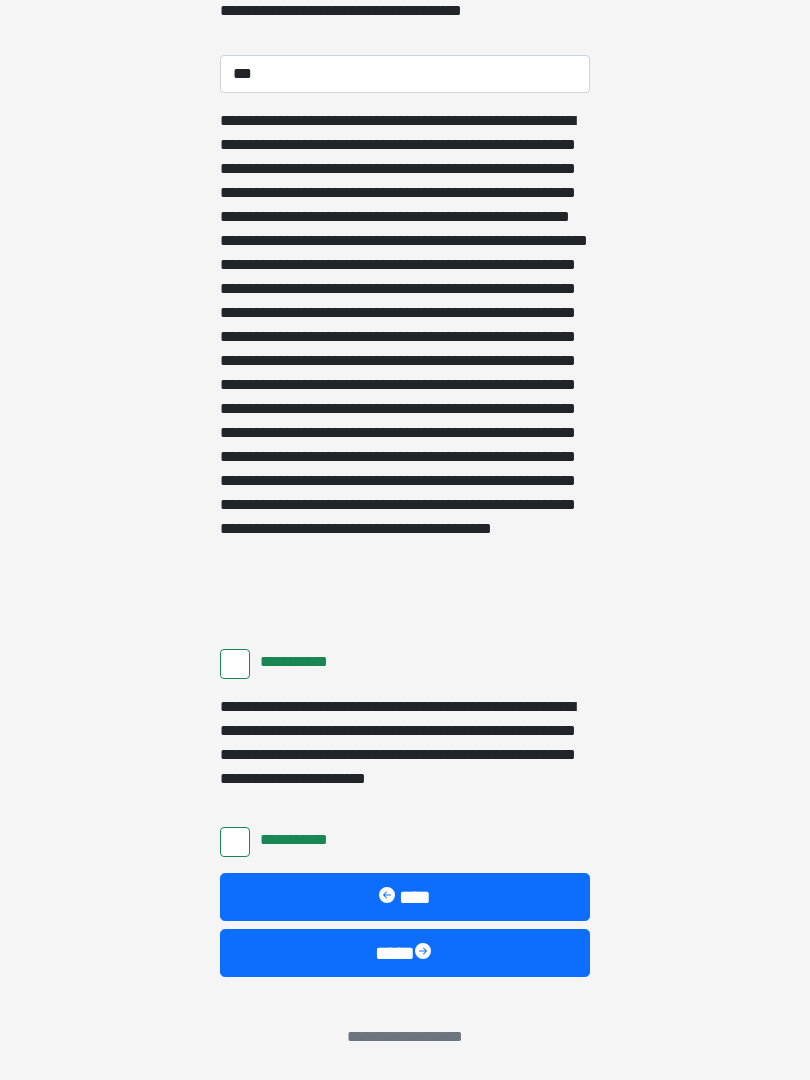 click on "****" at bounding box center [405, 953] 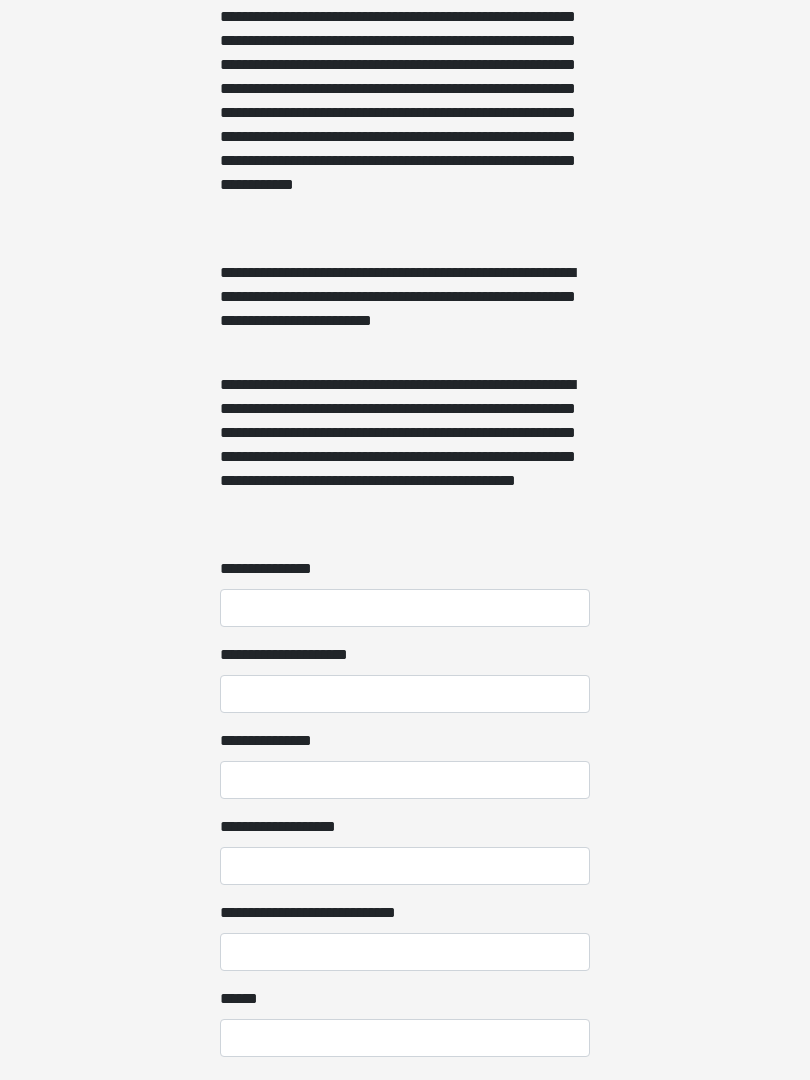 scroll, scrollTop: 1188, scrollLeft: 0, axis: vertical 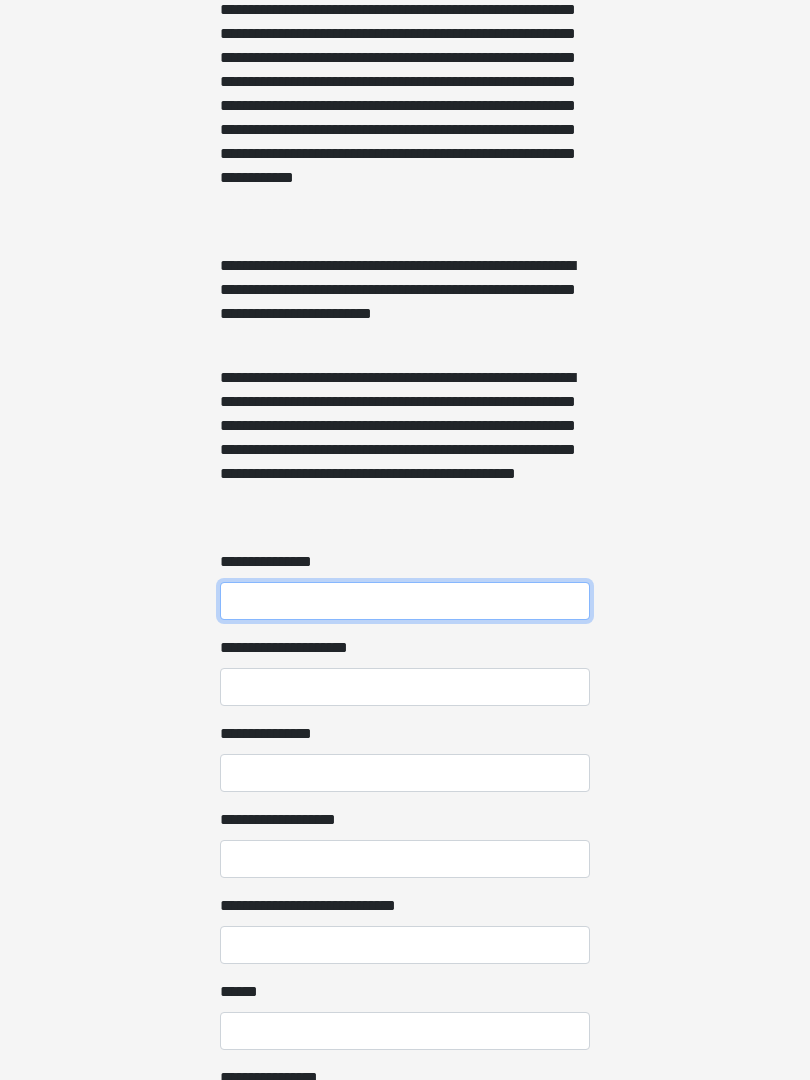 click on "**********" at bounding box center (405, 601) 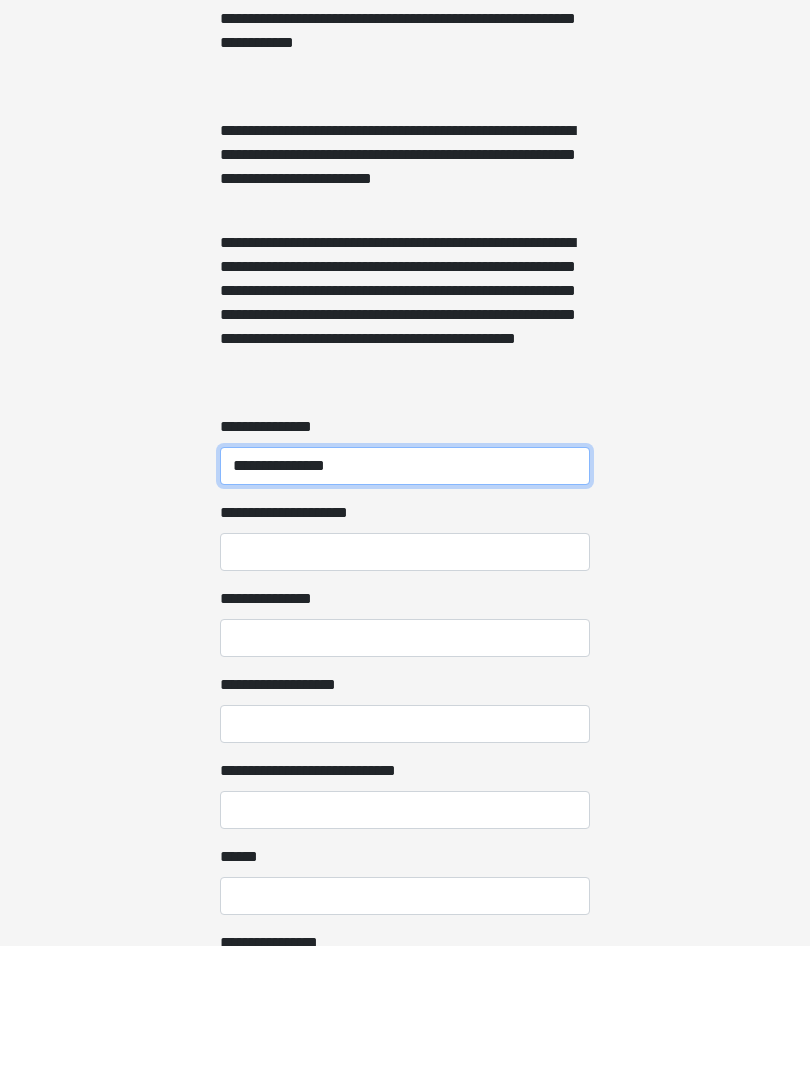 type on "**********" 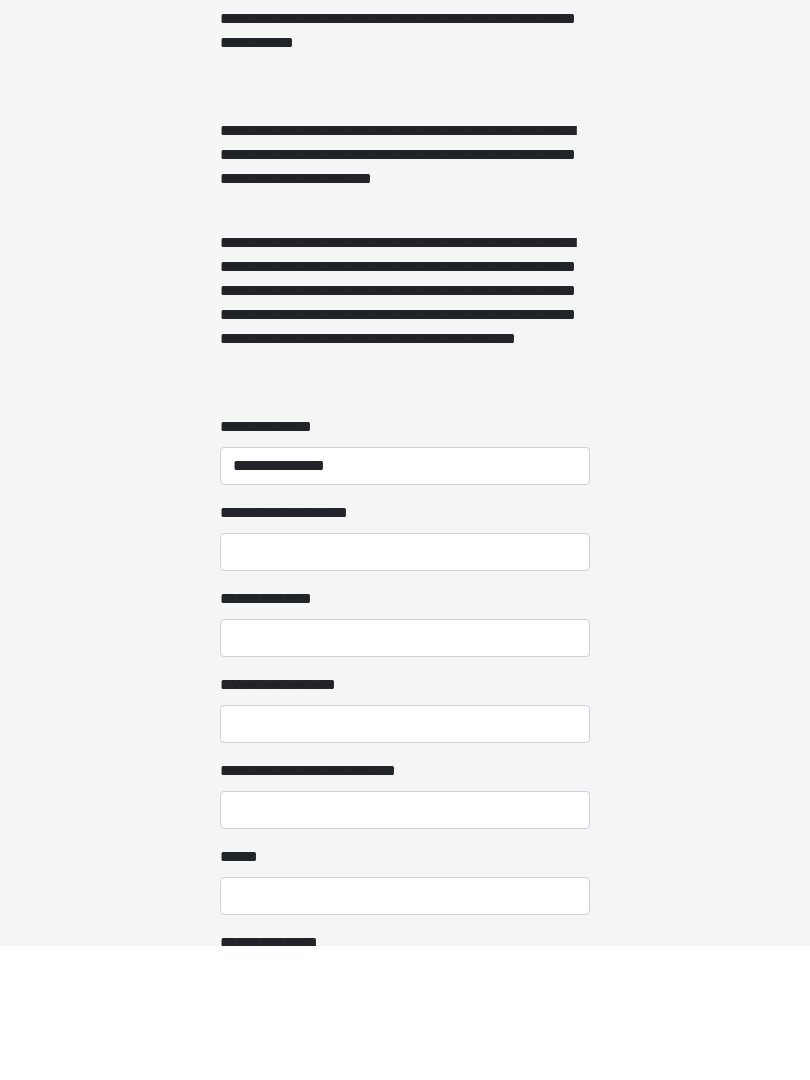 click on "**********" at bounding box center [405, 773] 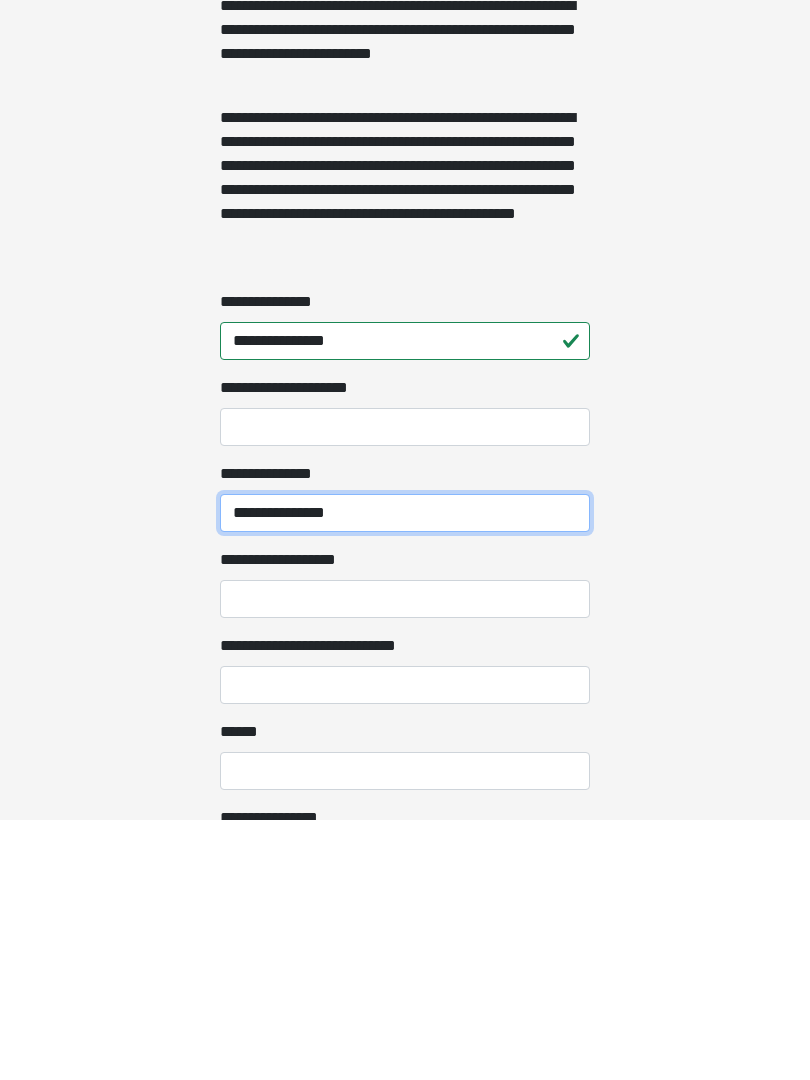 type on "**********" 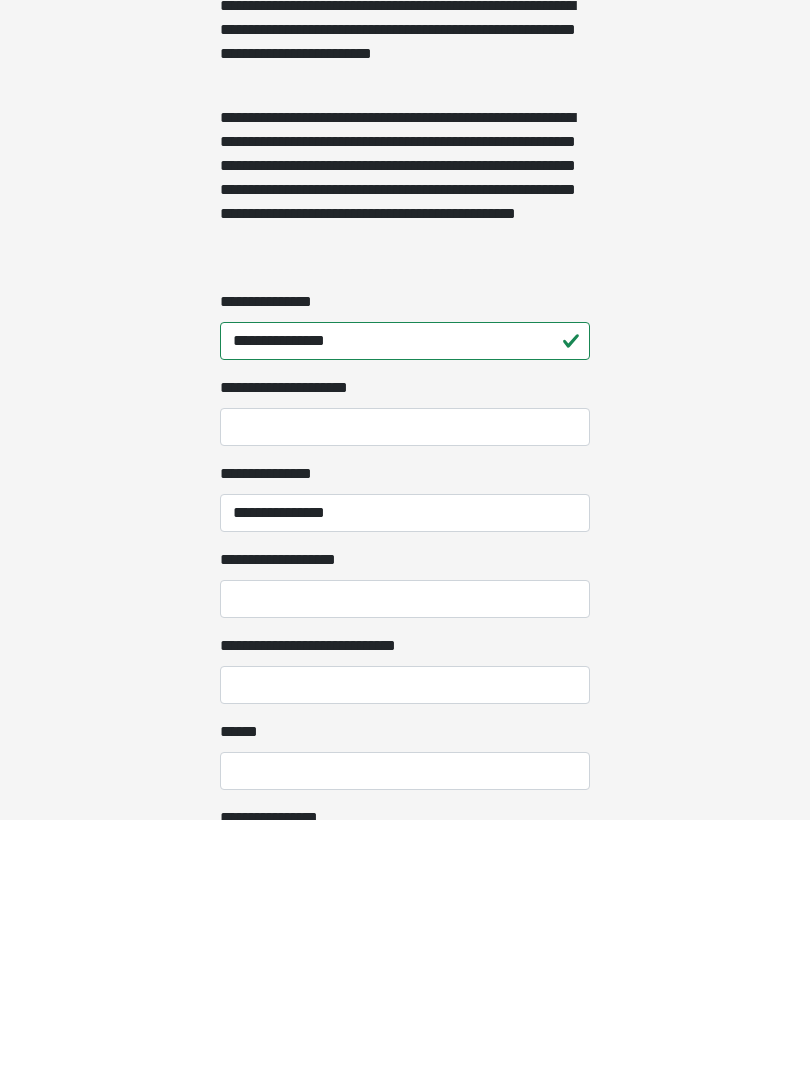 click on "**********" at bounding box center (405, 859) 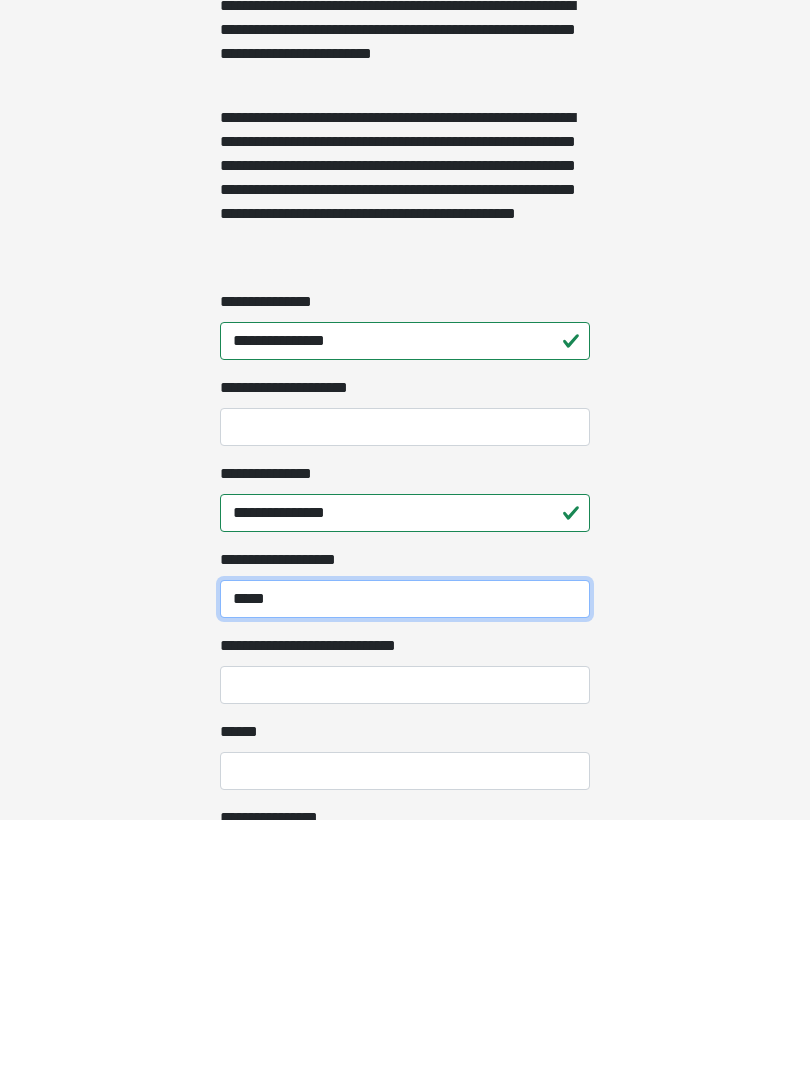 scroll, scrollTop: 1259, scrollLeft: 0, axis: vertical 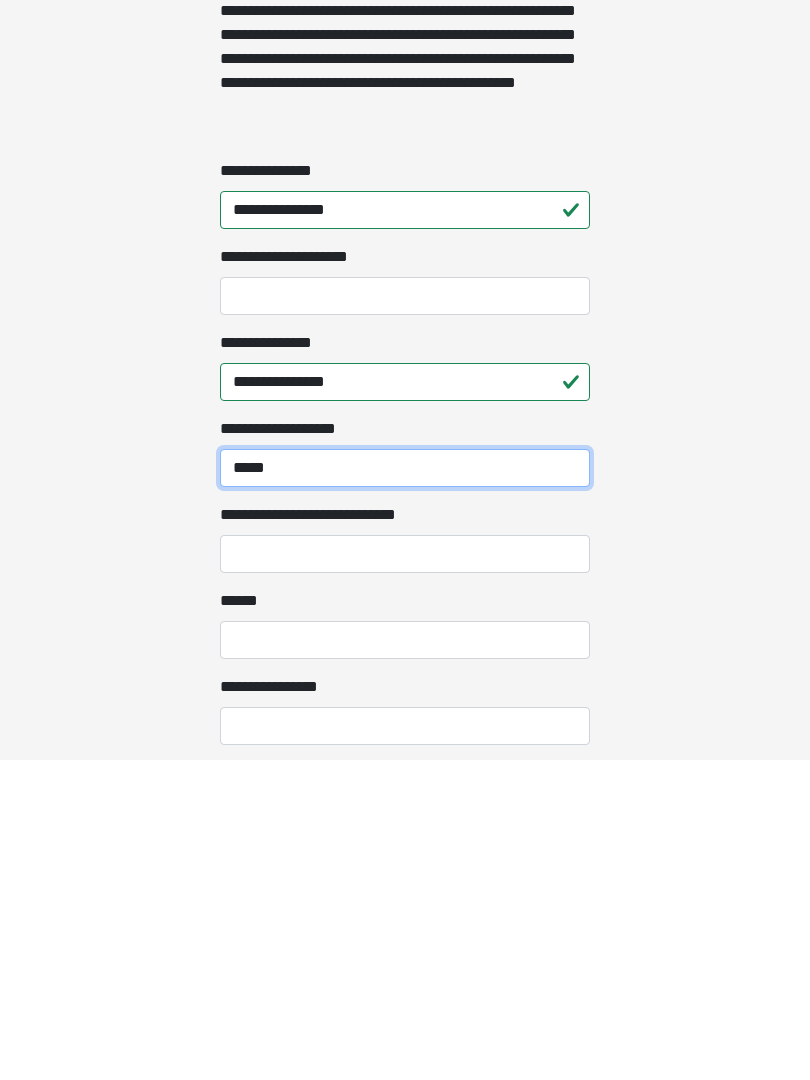 type on "*****" 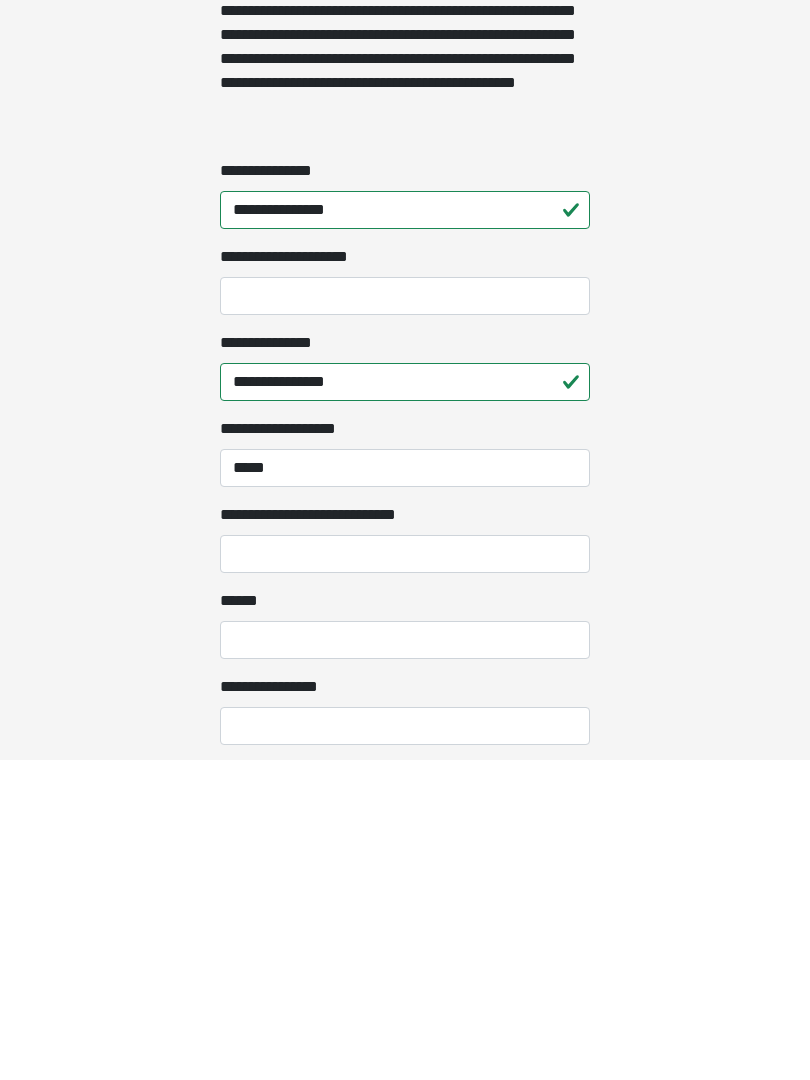 click on "**********" at bounding box center [405, 874] 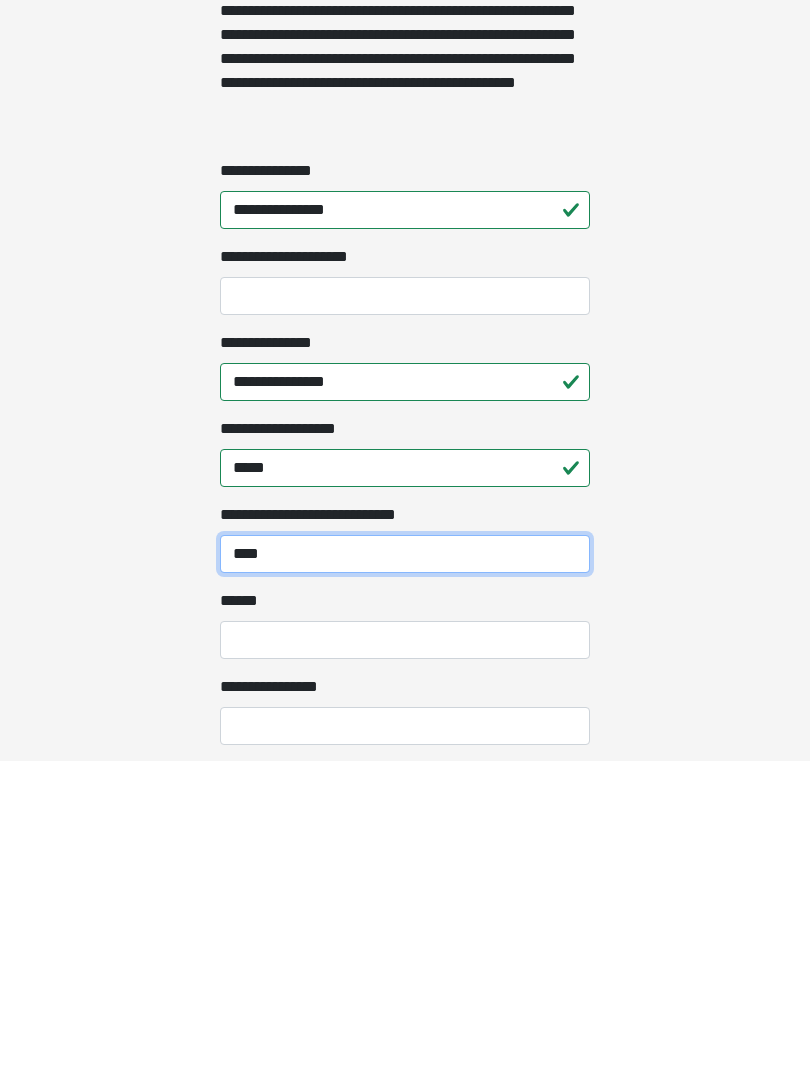 type on "****" 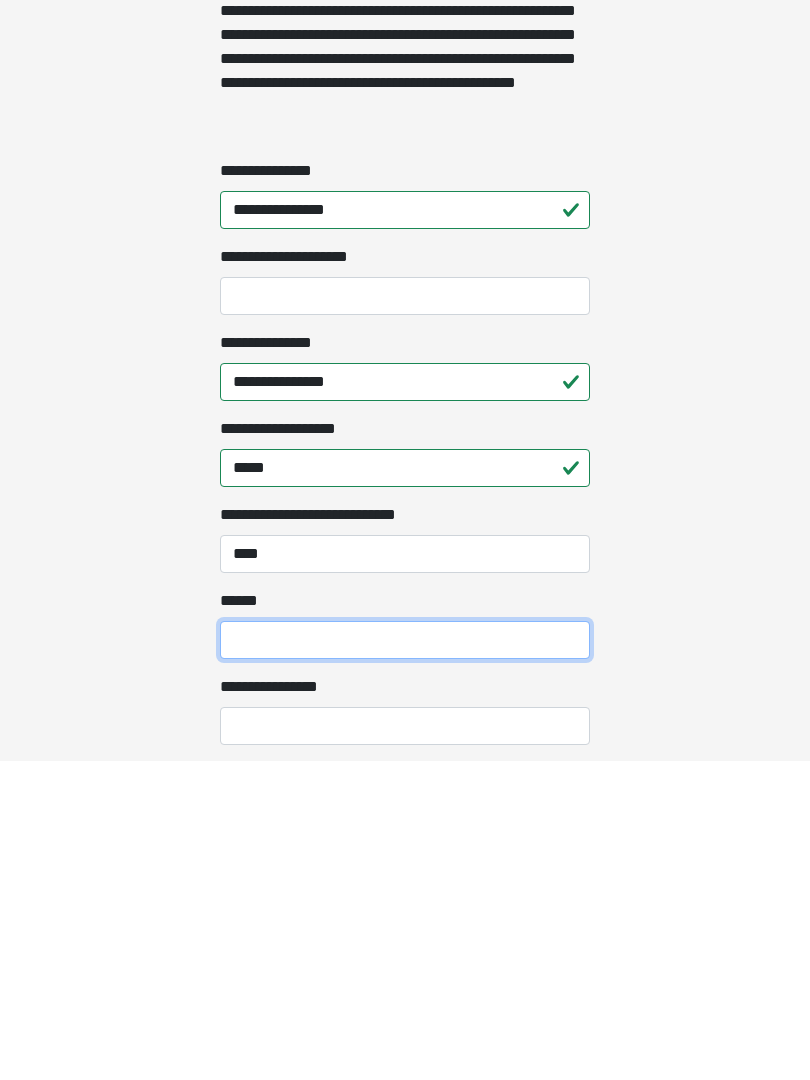 click on "**** *" at bounding box center [405, 960] 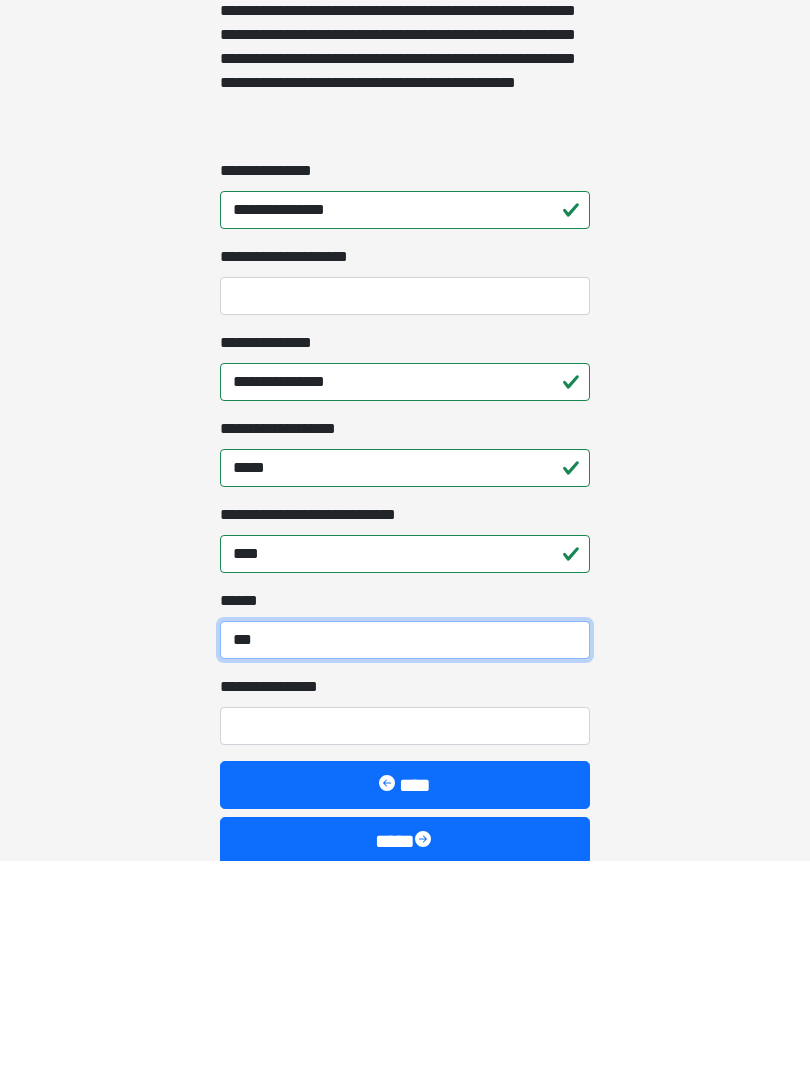scroll, scrollTop: 1362, scrollLeft: 0, axis: vertical 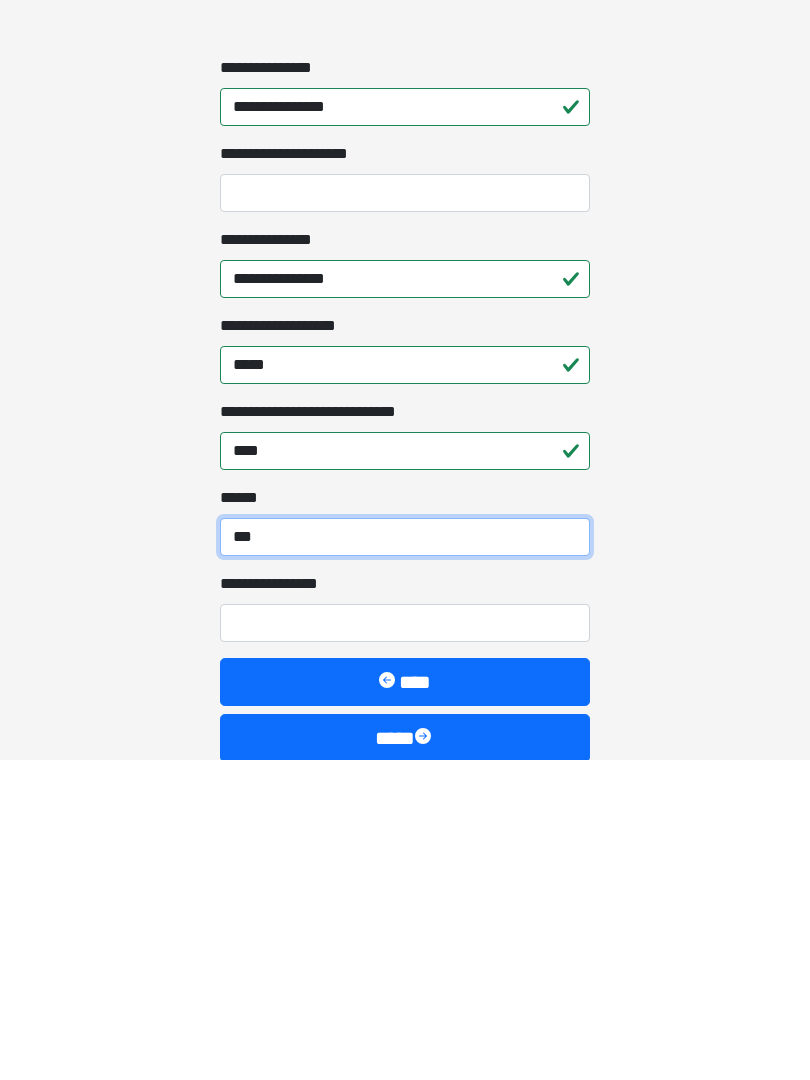 type on "***" 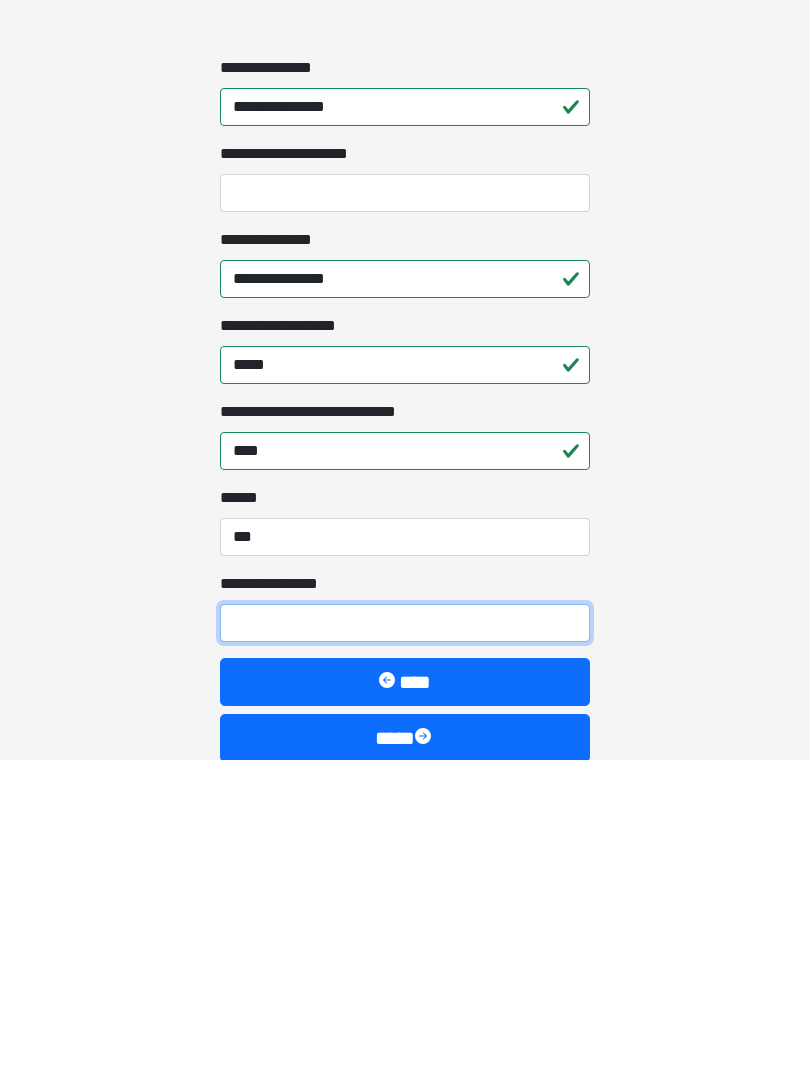 click on "**********" at bounding box center (405, 943) 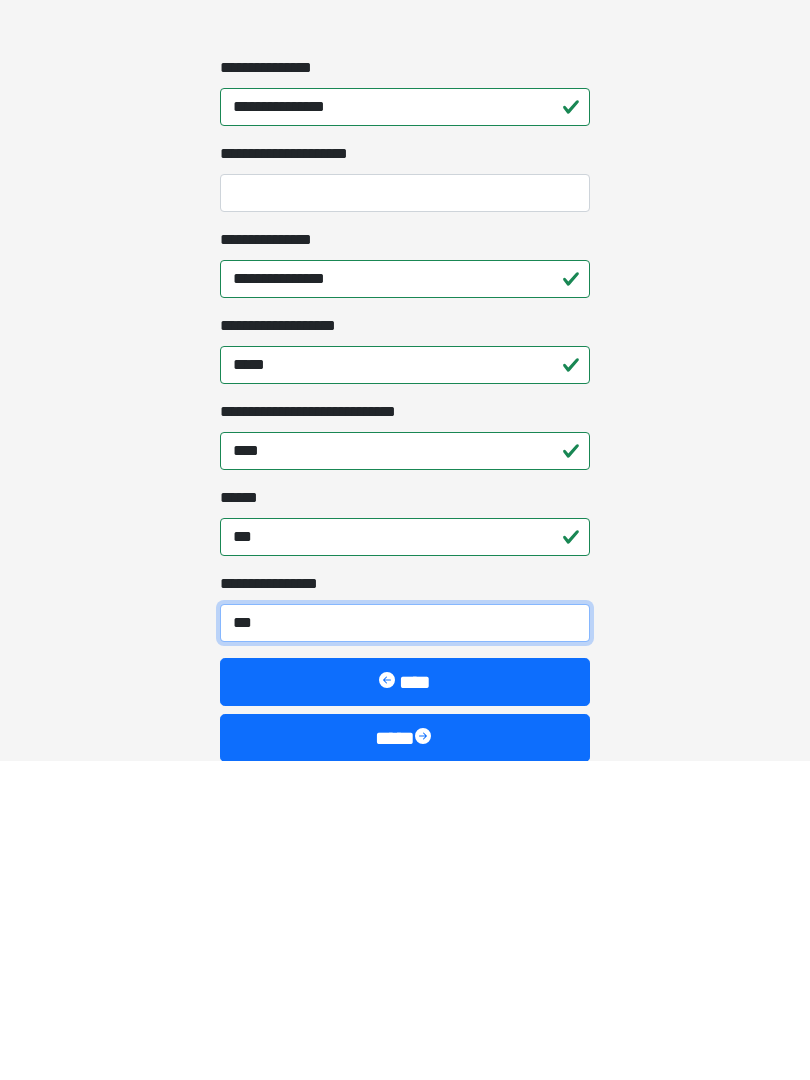 type on "****" 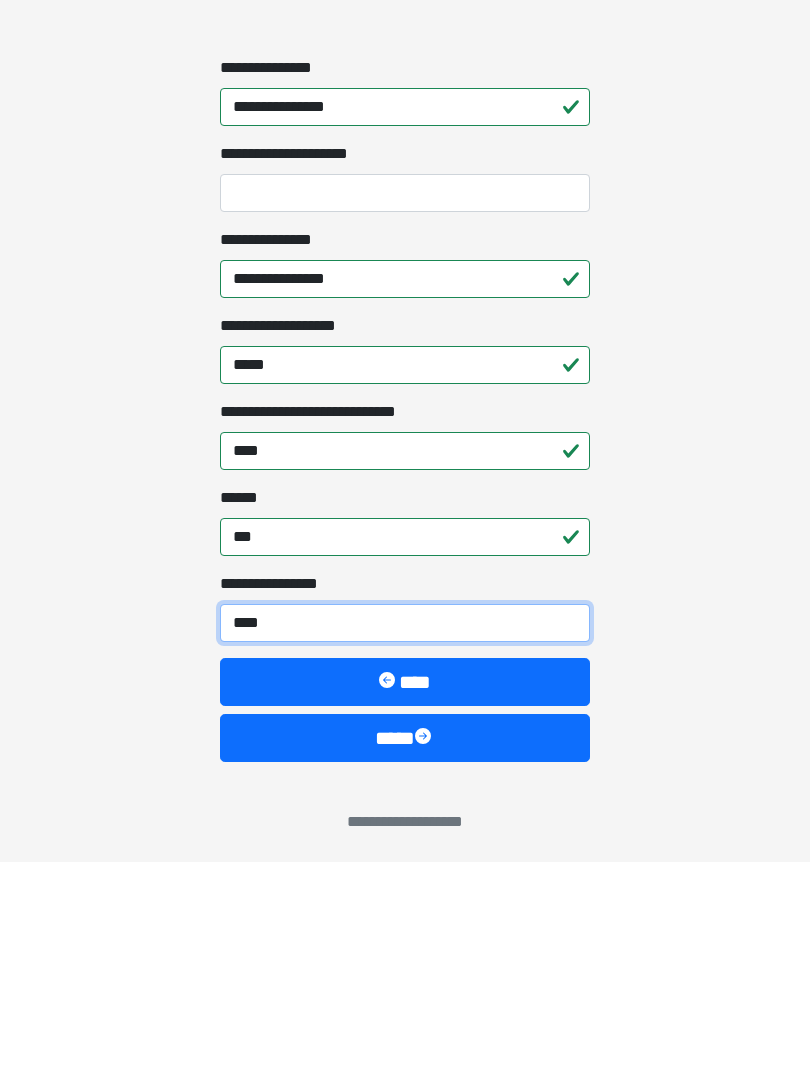 scroll, scrollTop: 1464, scrollLeft: 0, axis: vertical 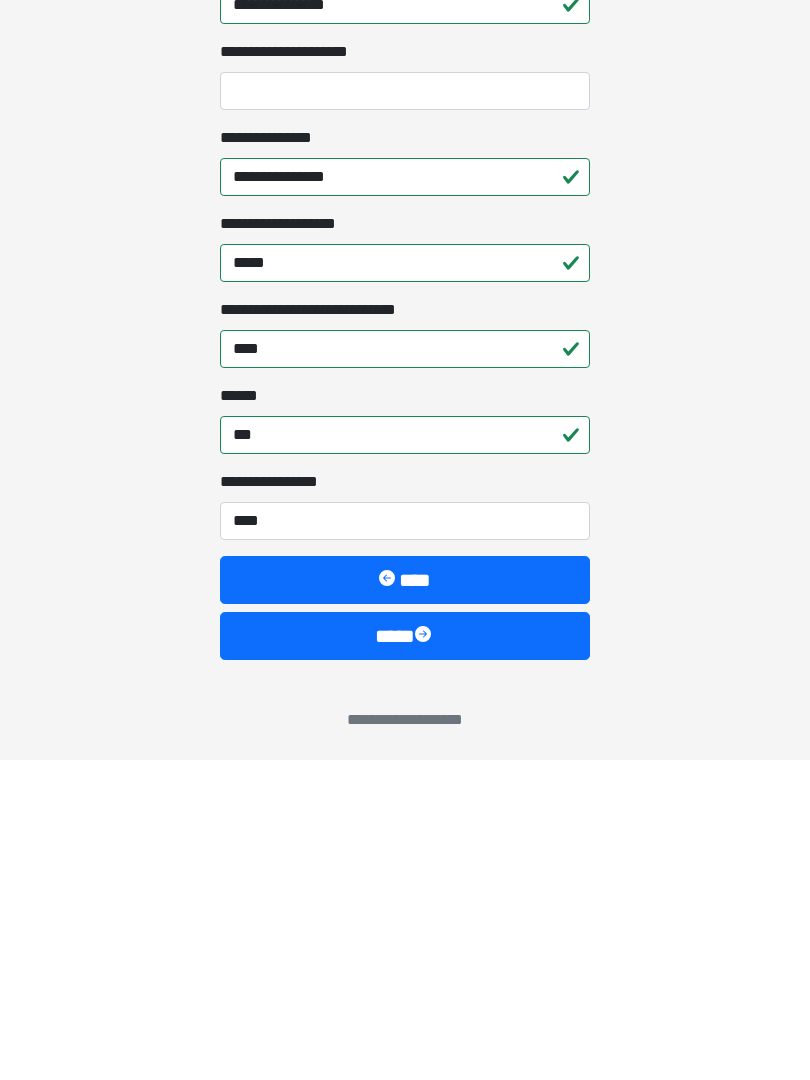 click on "****" at bounding box center [405, 956] 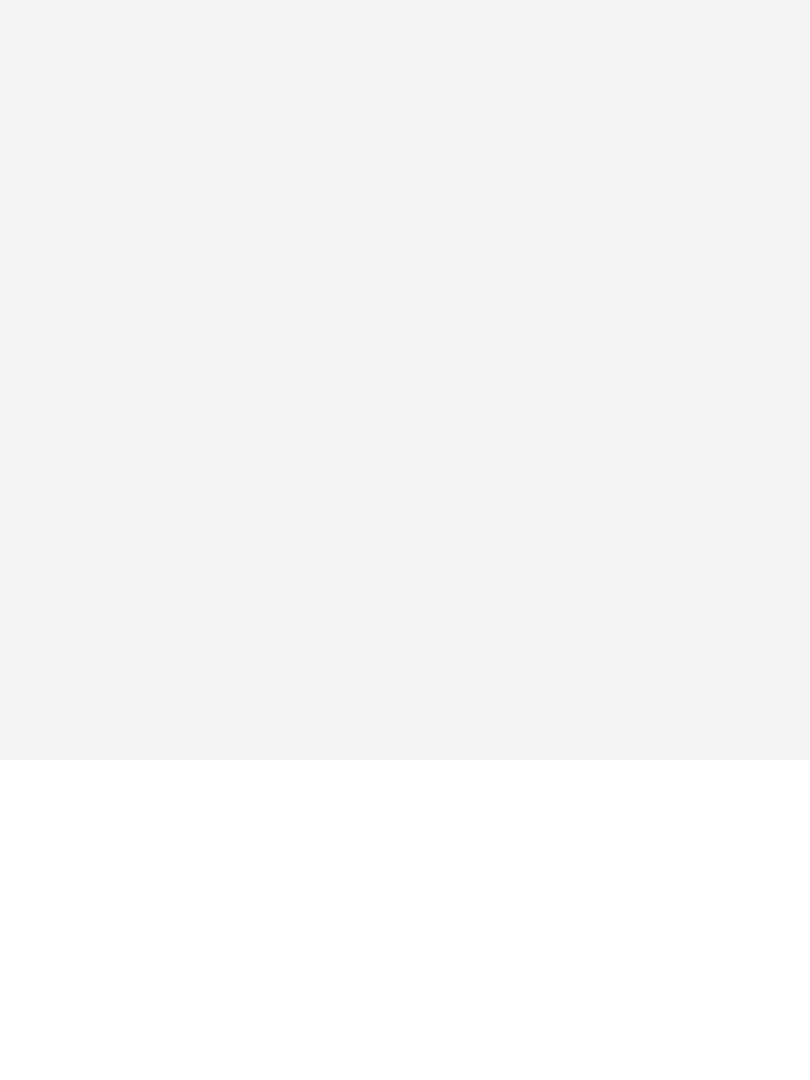 scroll, scrollTop: 0, scrollLeft: 0, axis: both 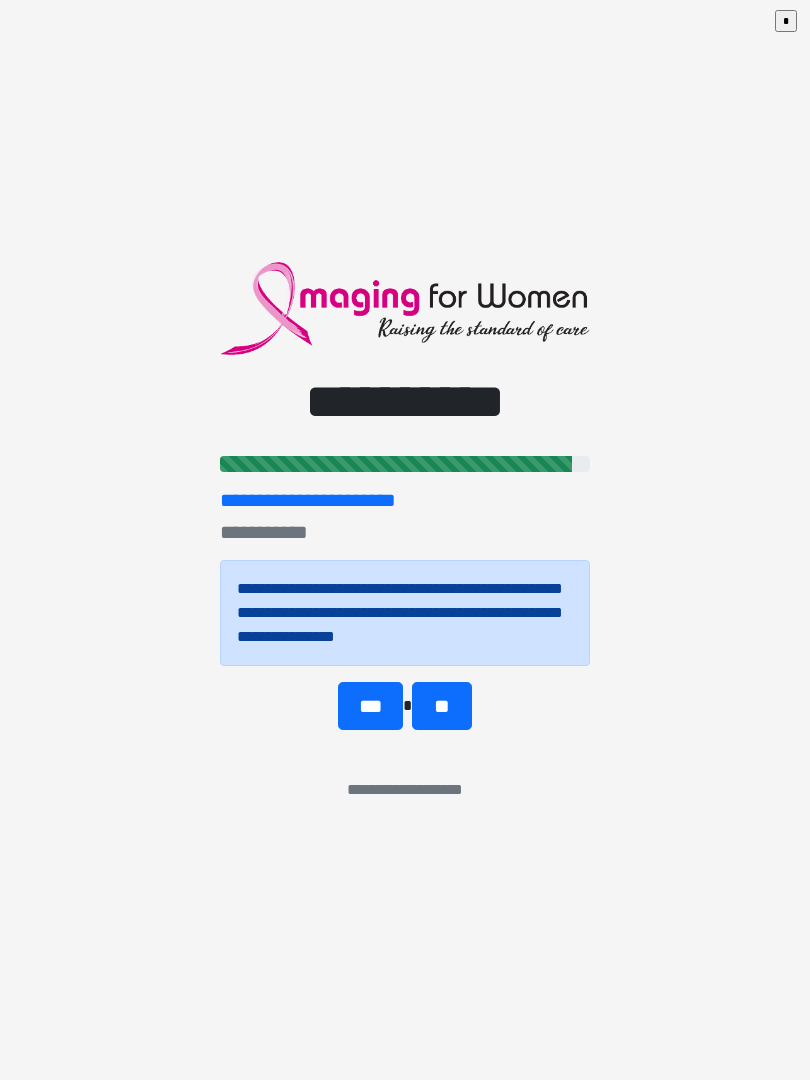 click on "**" at bounding box center [441, 706] 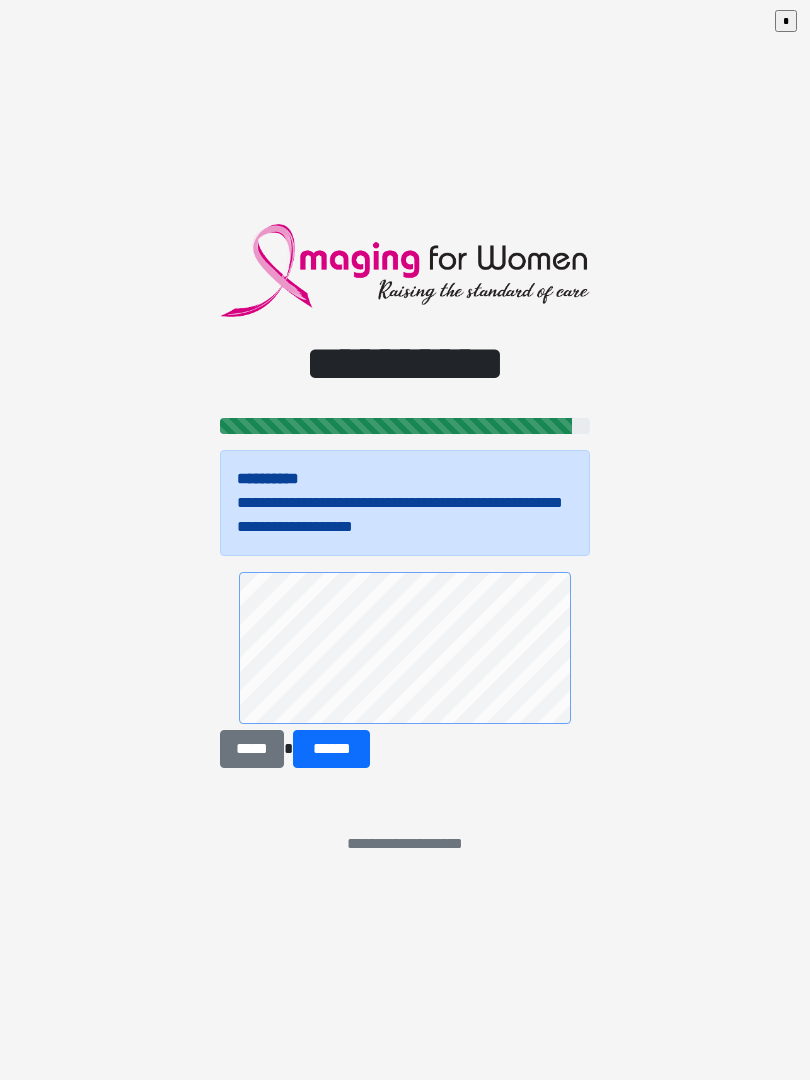 click on "******" at bounding box center (331, 749) 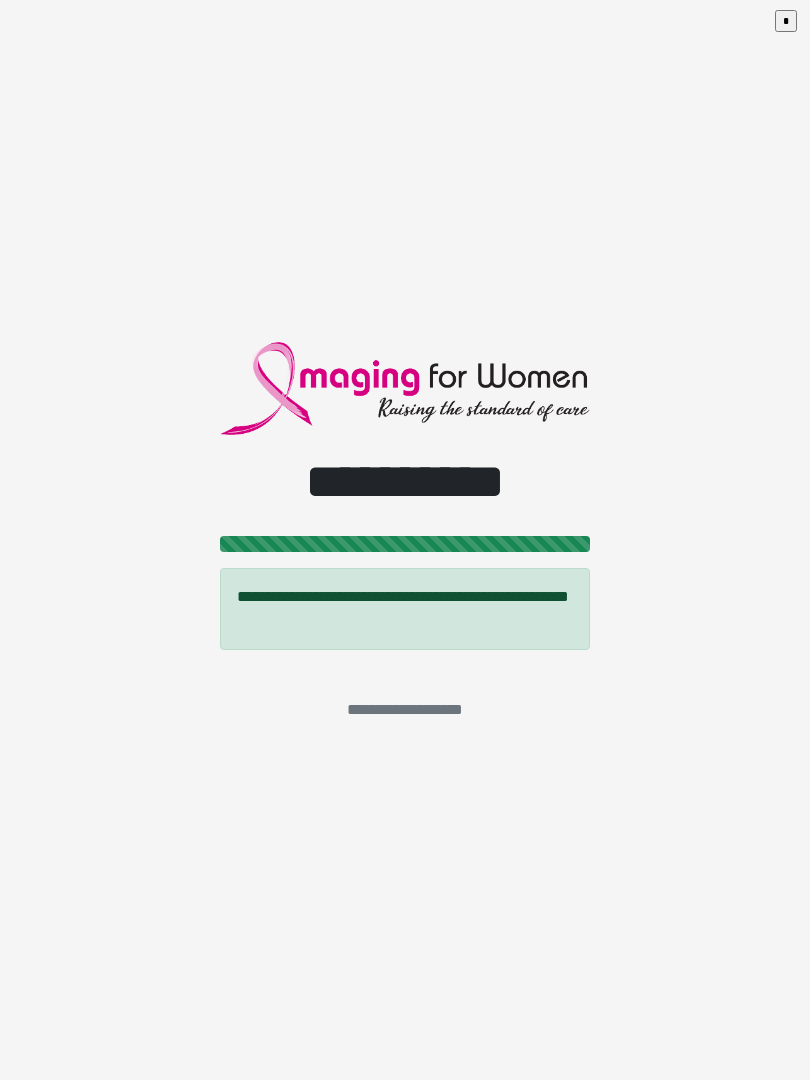 click on "*" at bounding box center [786, 21] 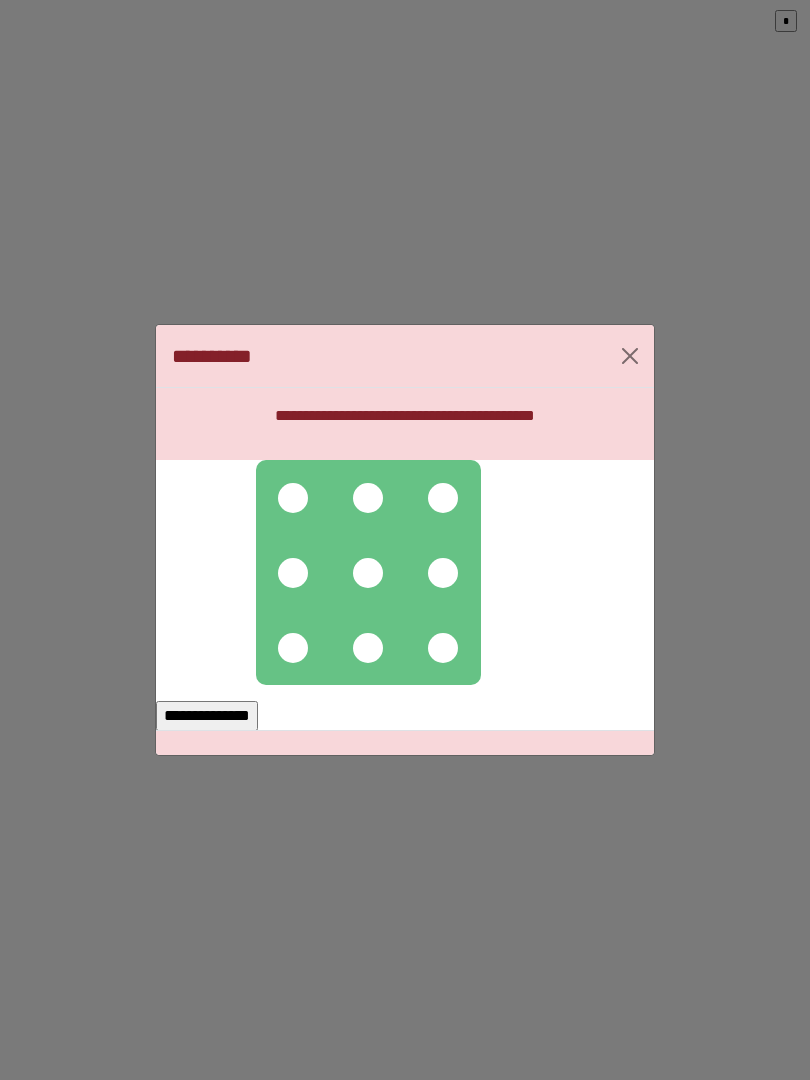 click at bounding box center [293, 498] 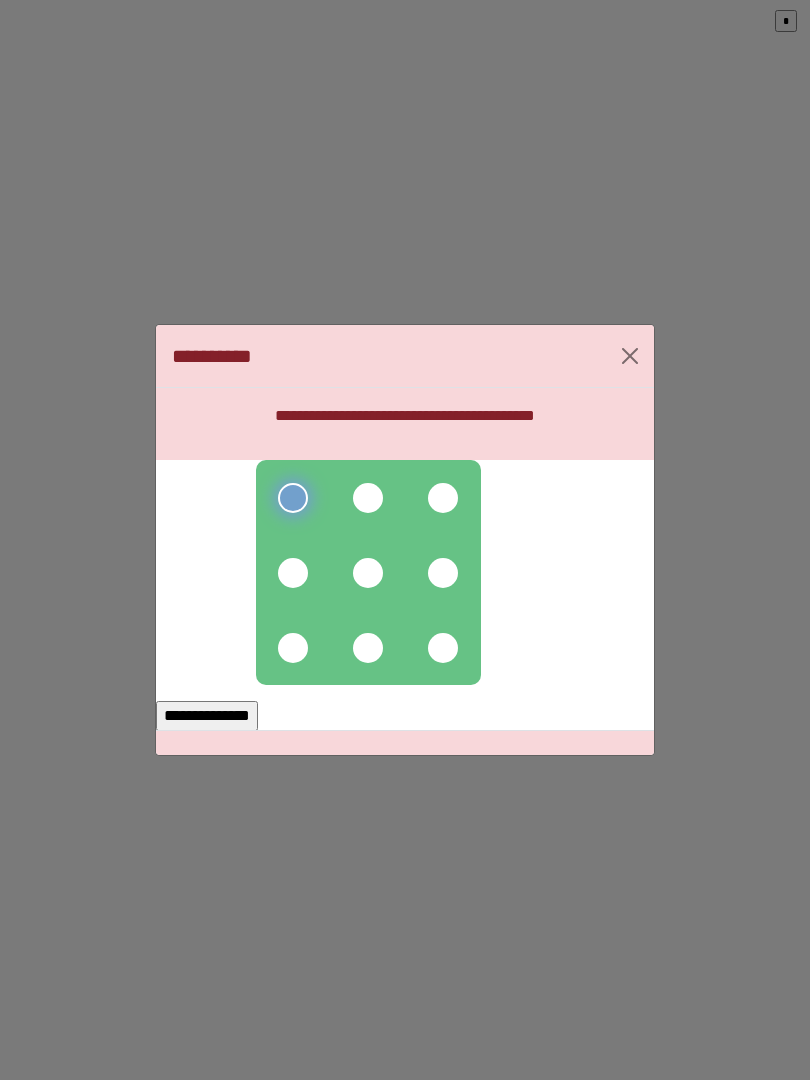 click at bounding box center [368, 498] 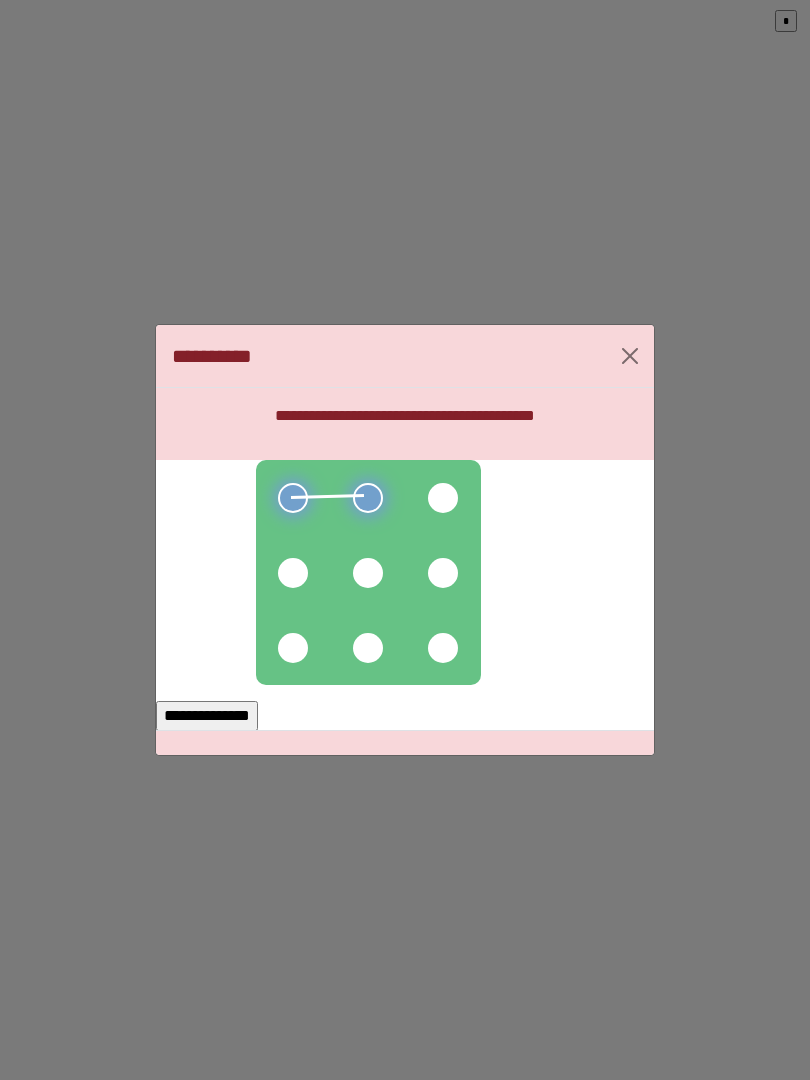 click at bounding box center [368, 573] 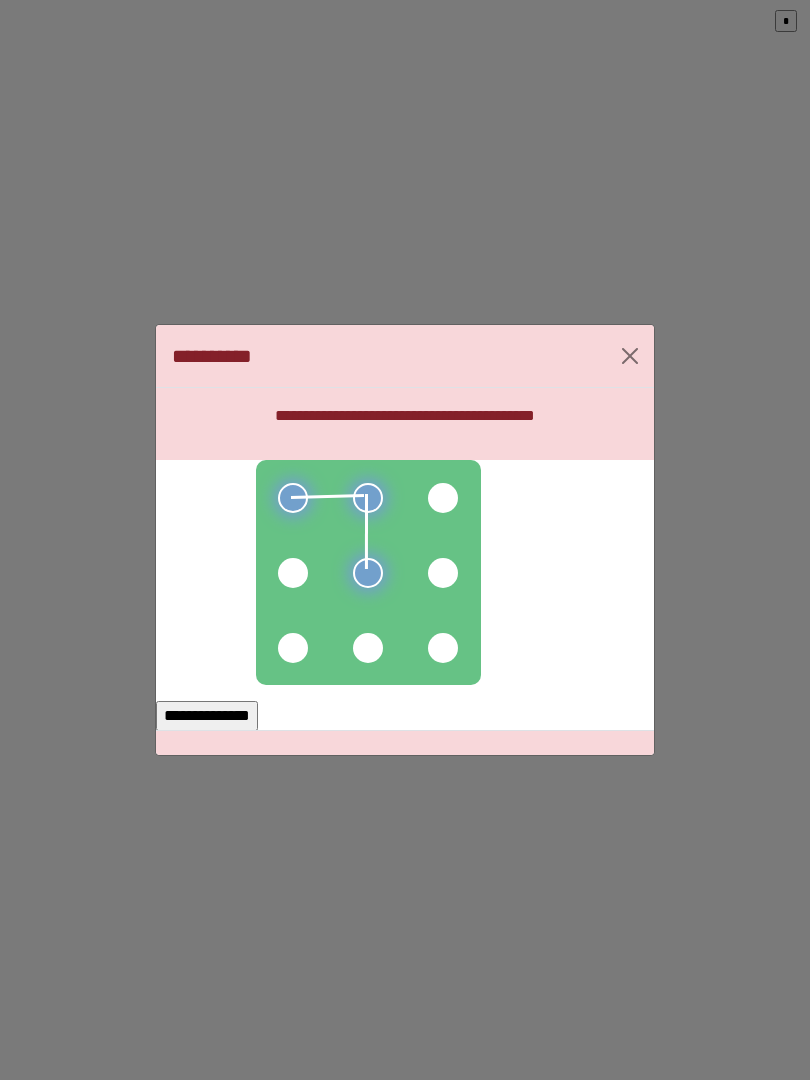 click at bounding box center (293, 573) 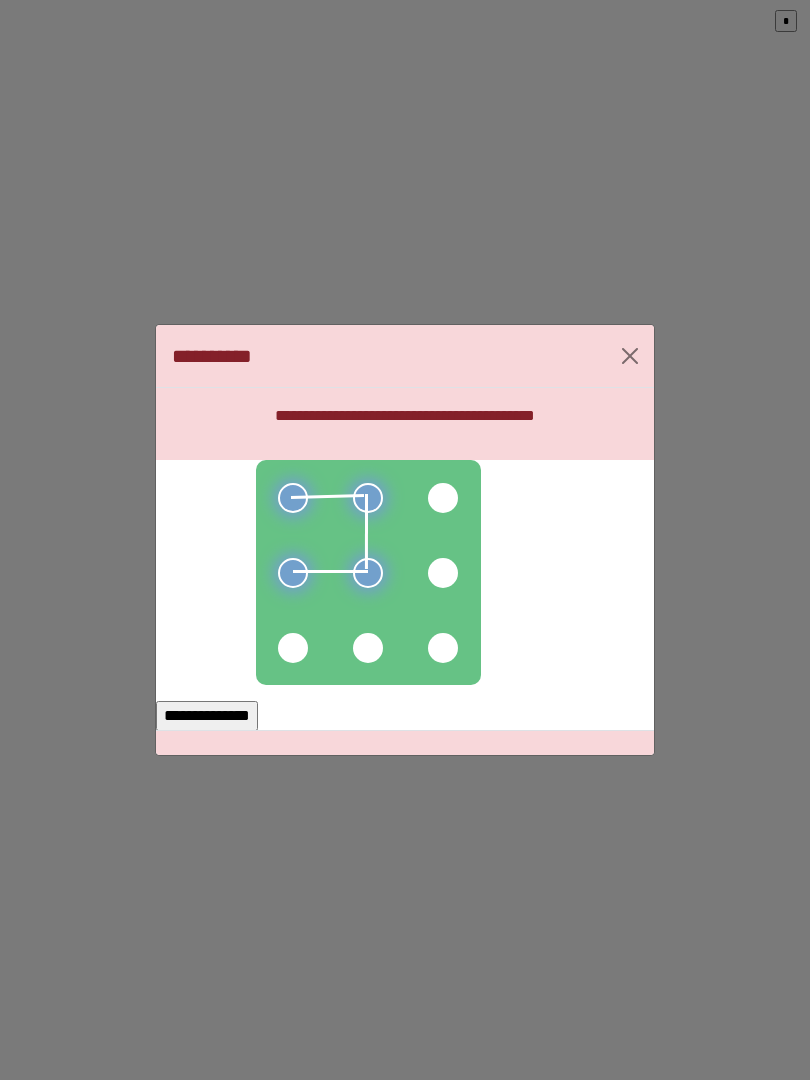 click at bounding box center (293, 648) 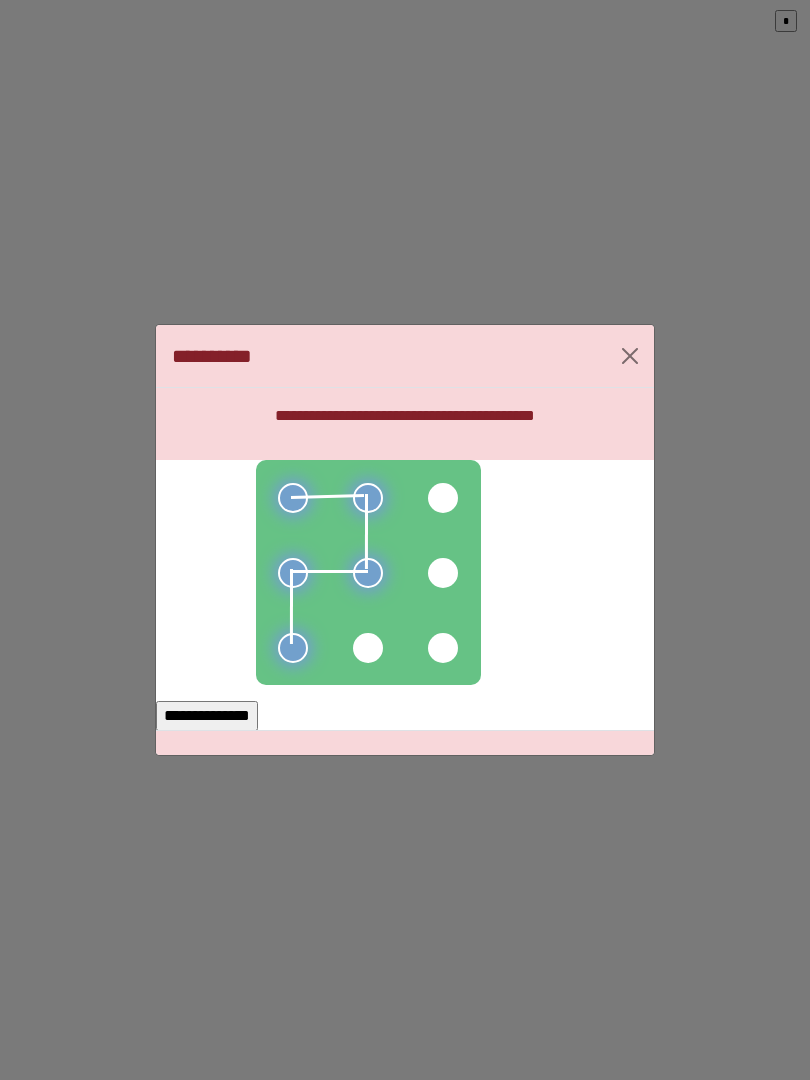 click on "**********" at bounding box center (207, 716) 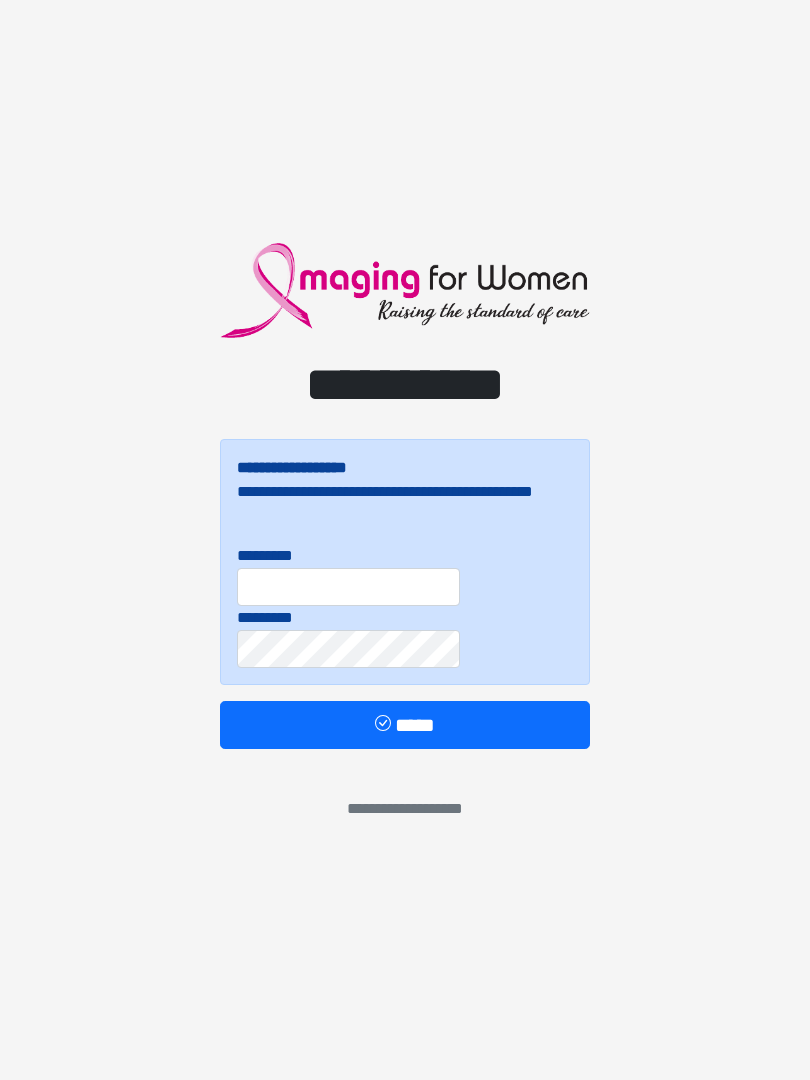 scroll, scrollTop: 0, scrollLeft: 0, axis: both 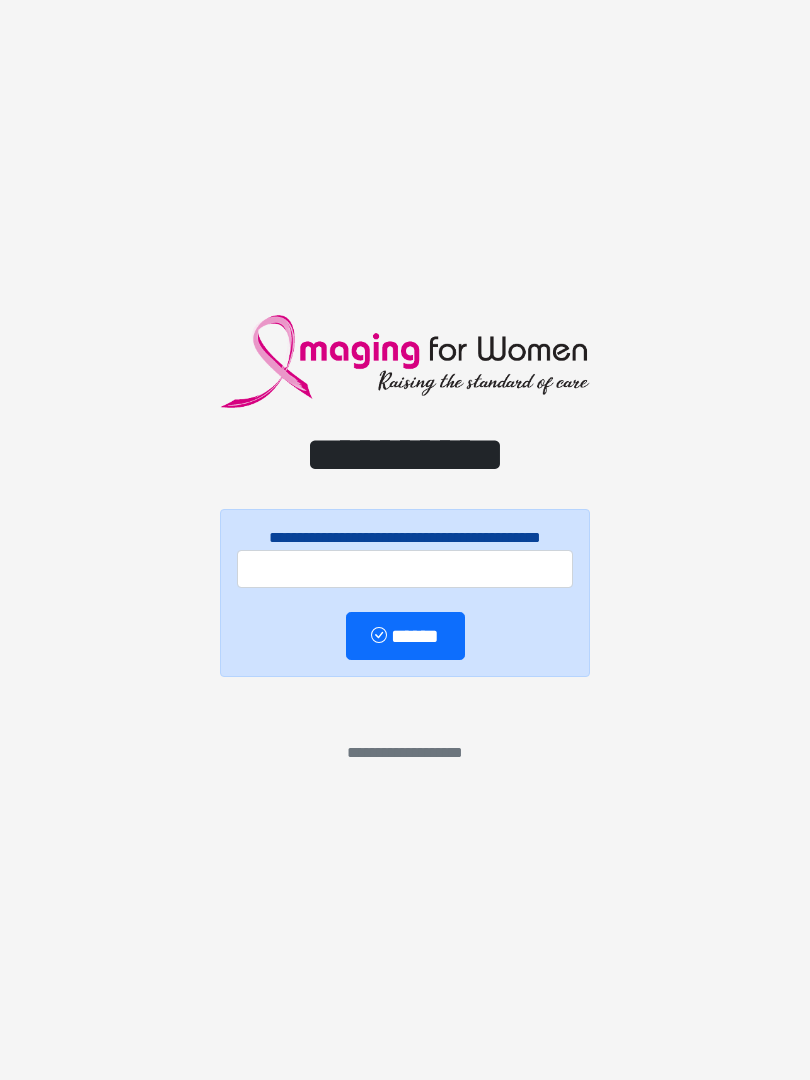 click on "**********" at bounding box center (405, 540) 